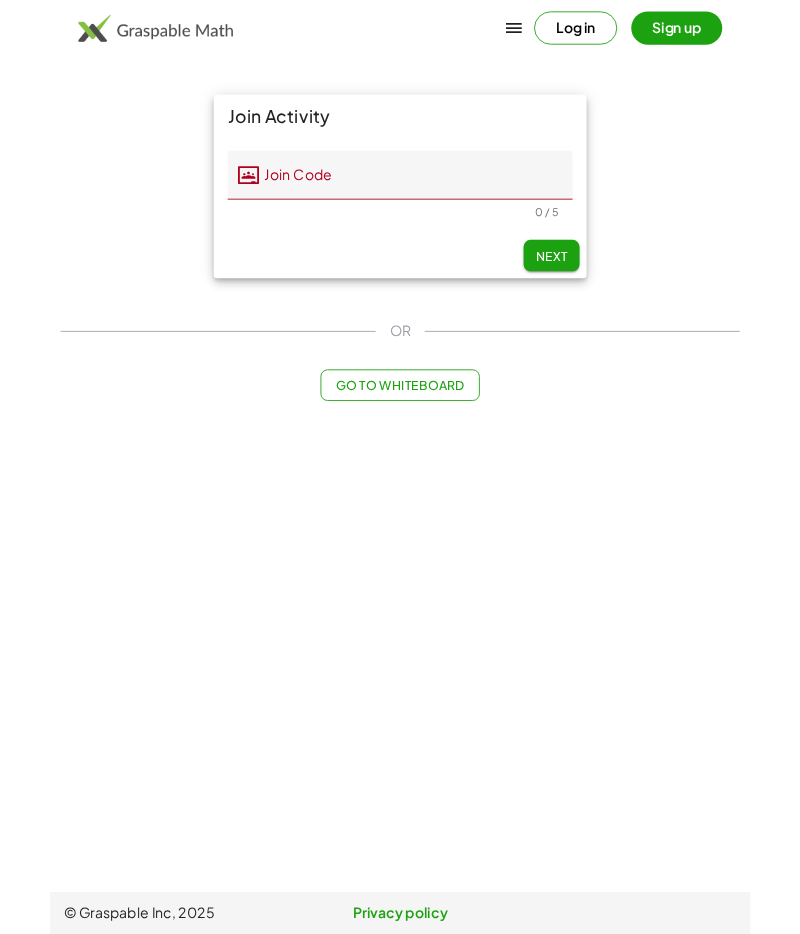 scroll, scrollTop: 85, scrollLeft: 0, axis: vertical 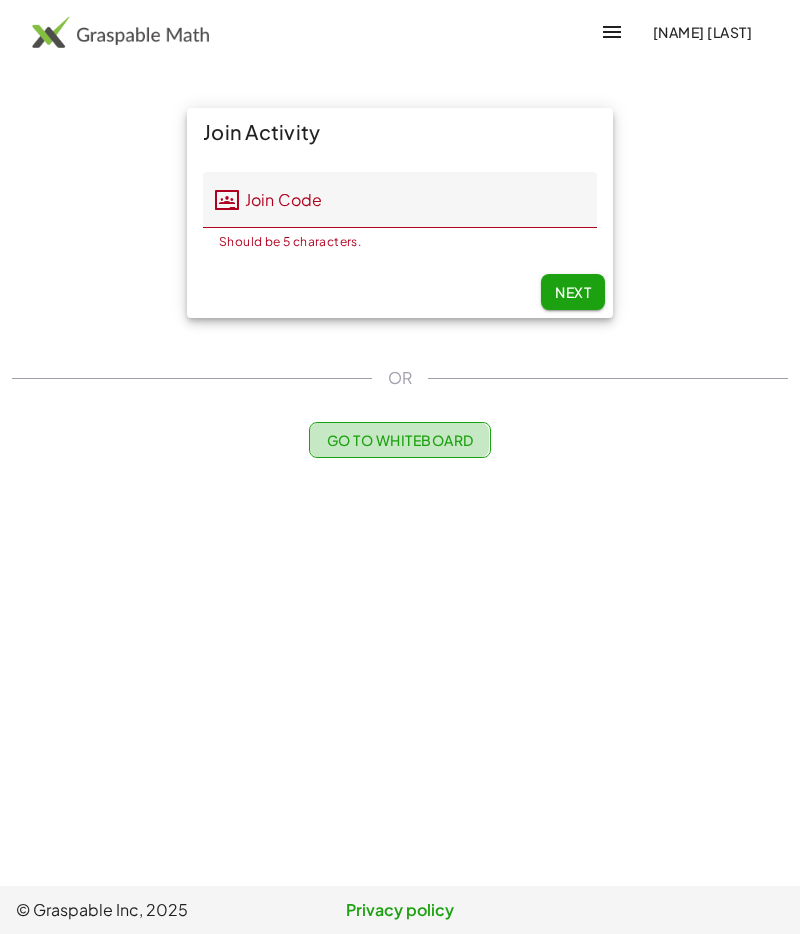 click on "Go to Whiteboard" 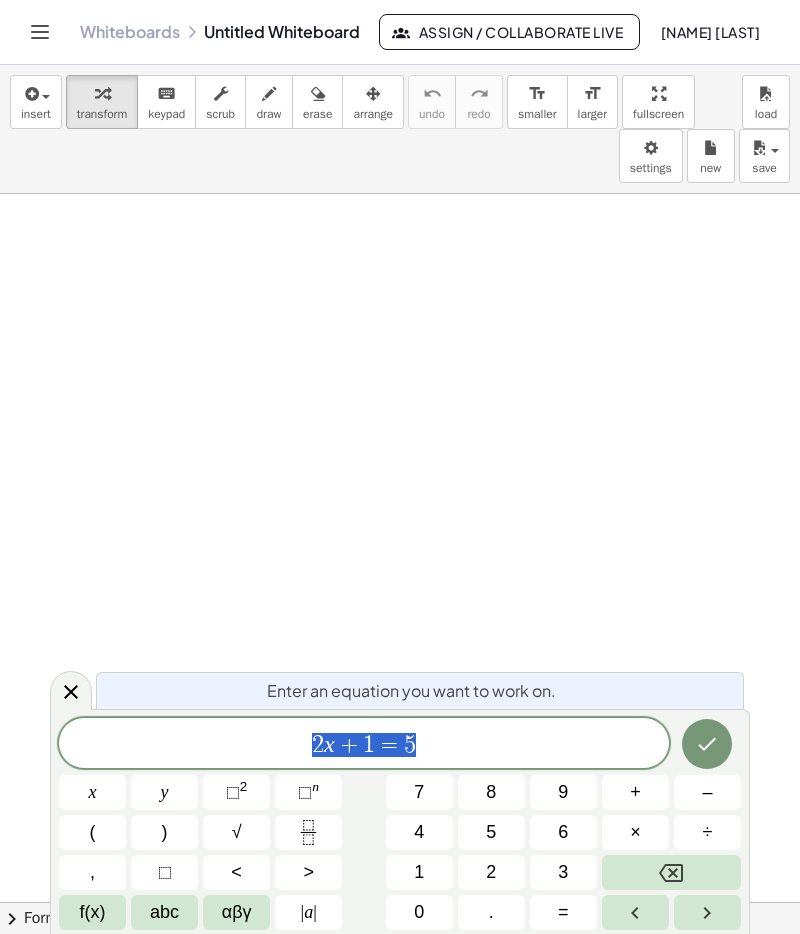 scroll, scrollTop: 0, scrollLeft: 0, axis: both 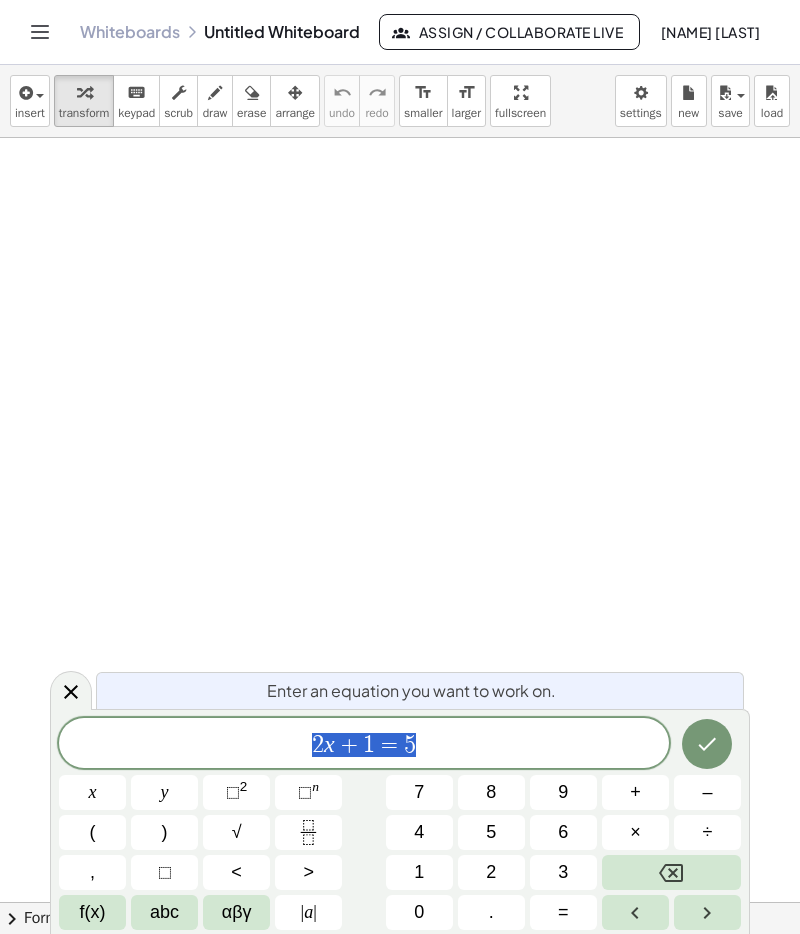click 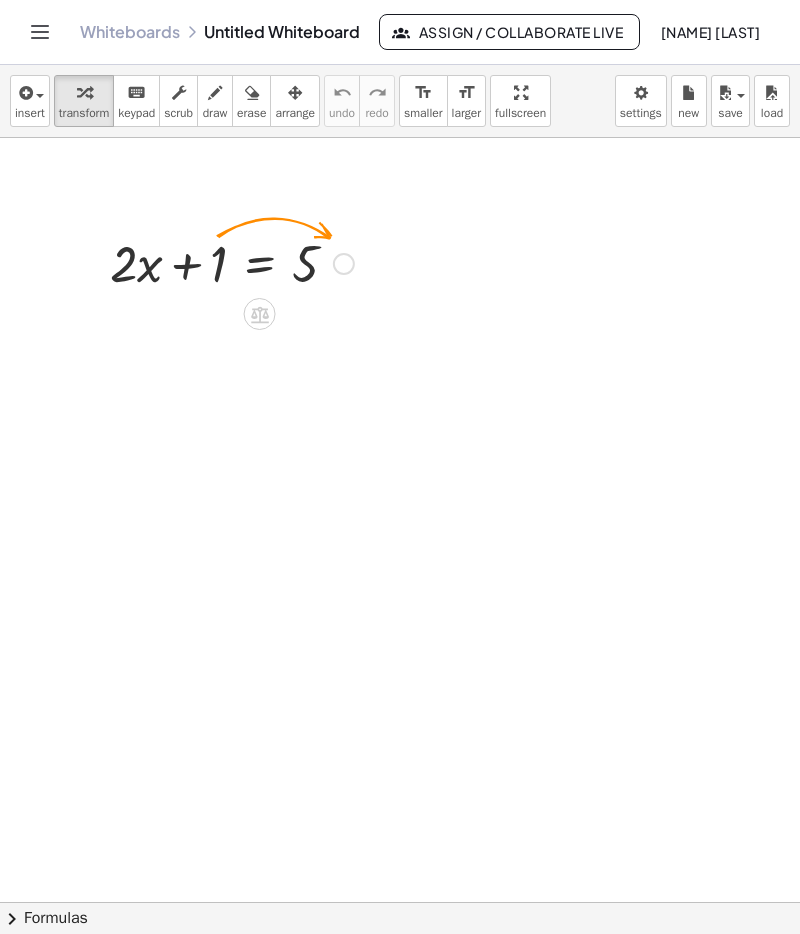 click on "insert" at bounding box center [30, 101] 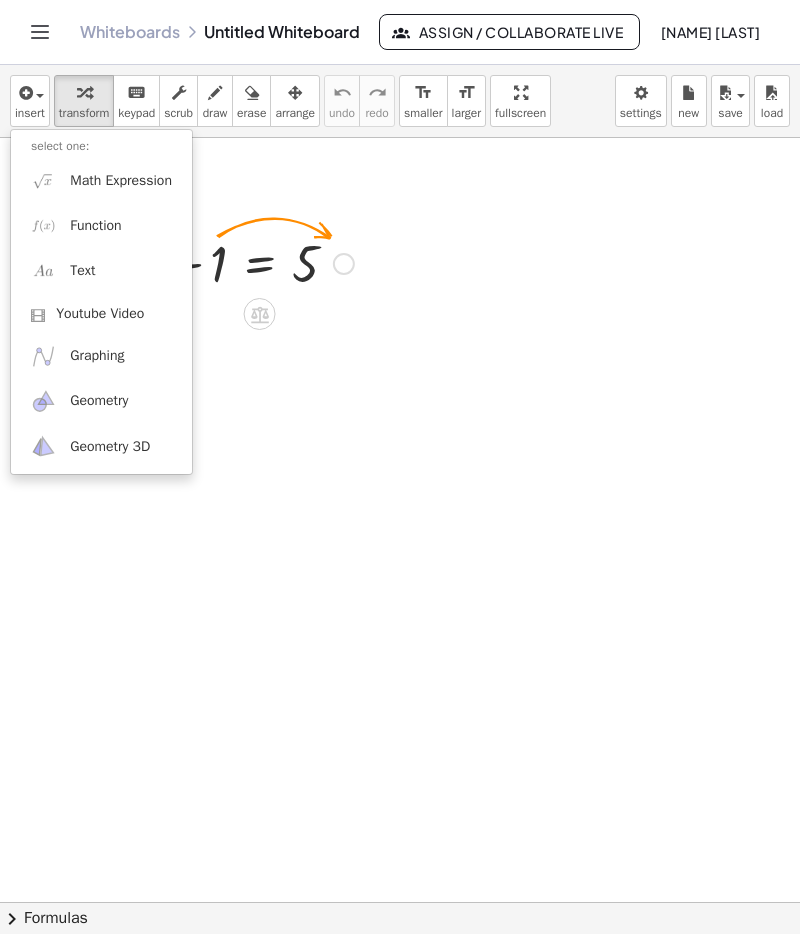 click at bounding box center [400, 467] 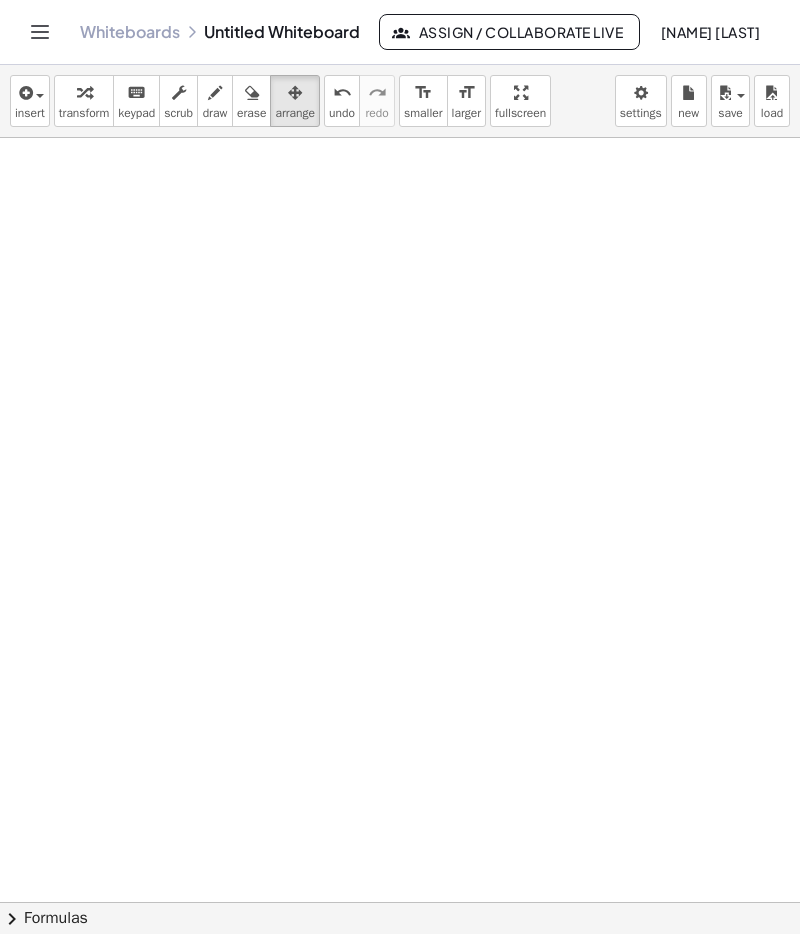 click on "insert" at bounding box center [30, 101] 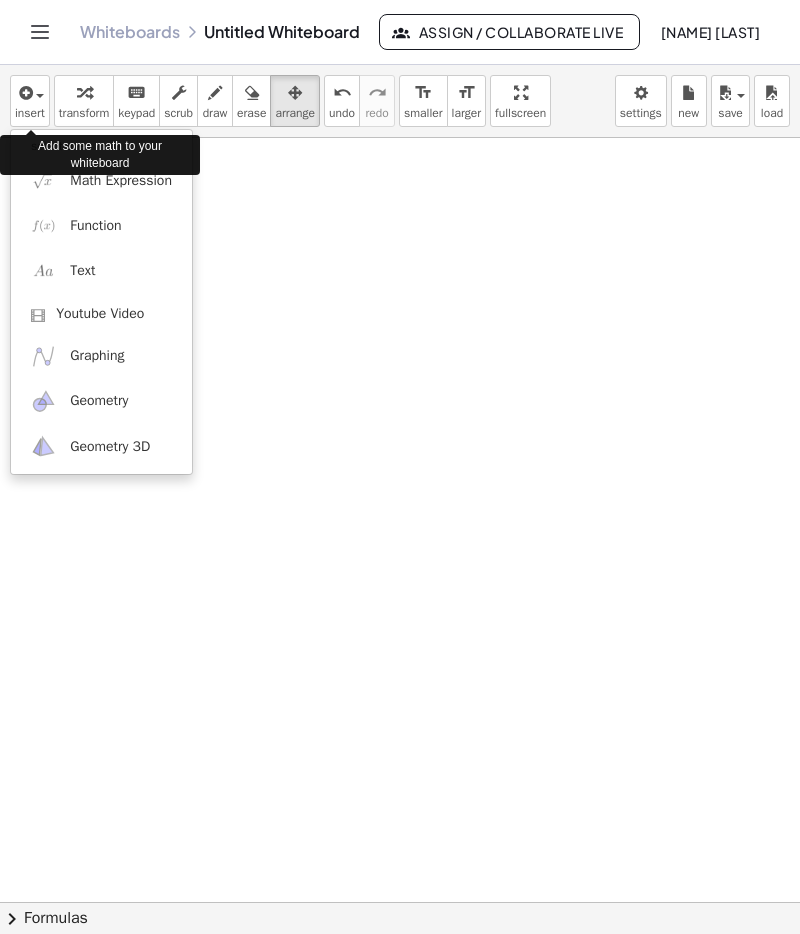 click on "Math Expression" at bounding box center (121, 181) 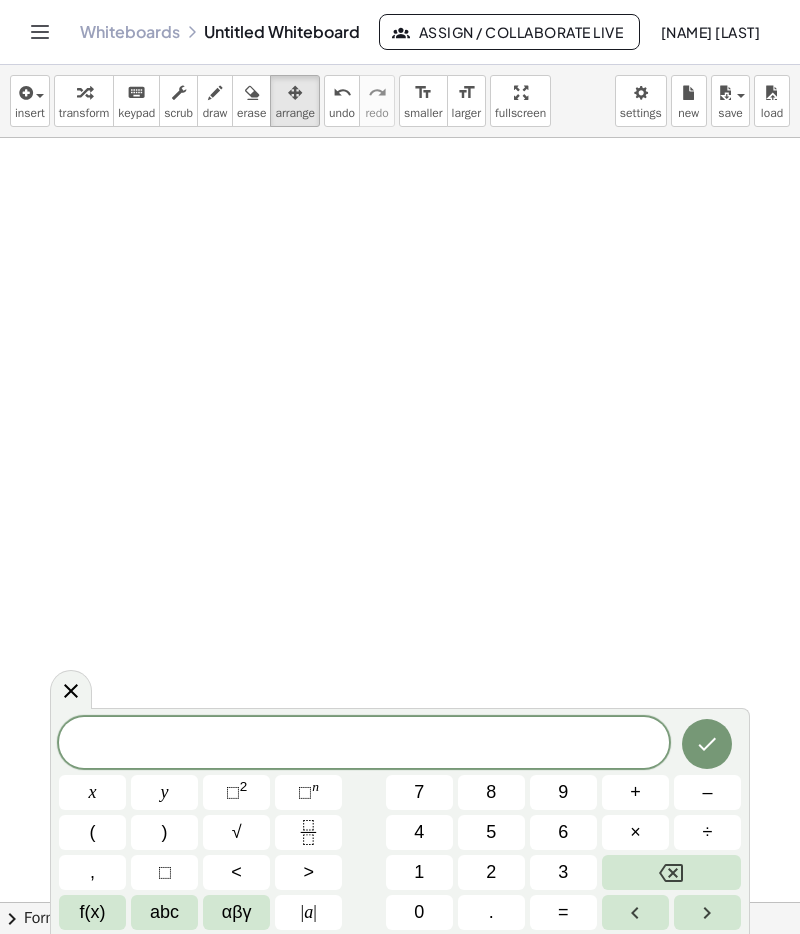 click at bounding box center [364, 744] 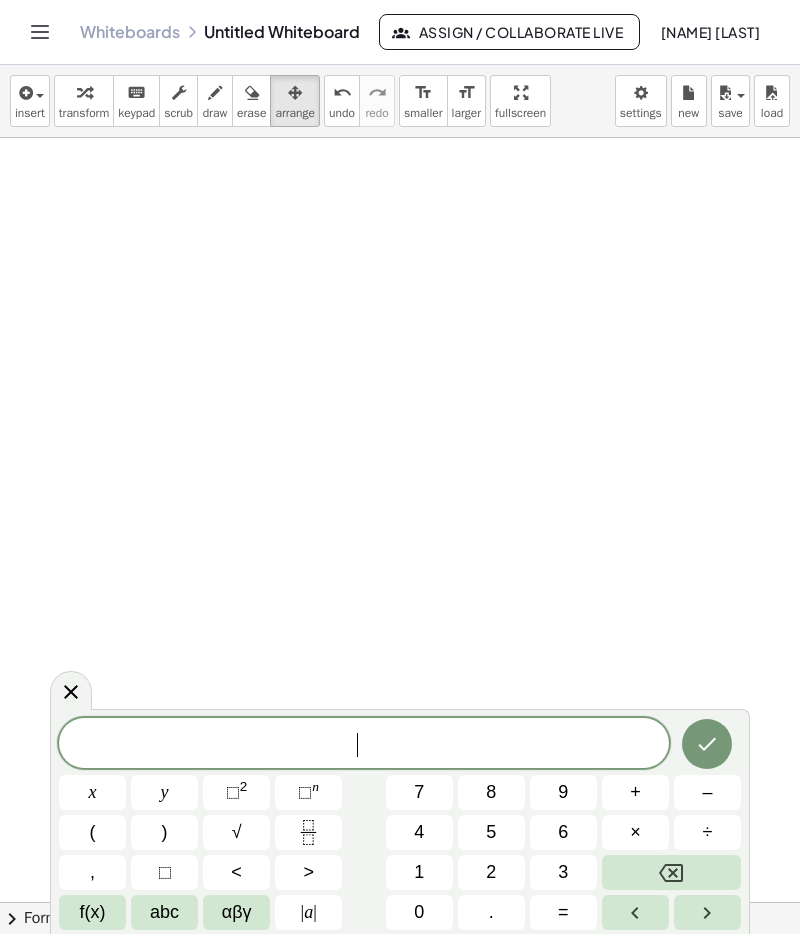 click on "2" at bounding box center (491, 872) 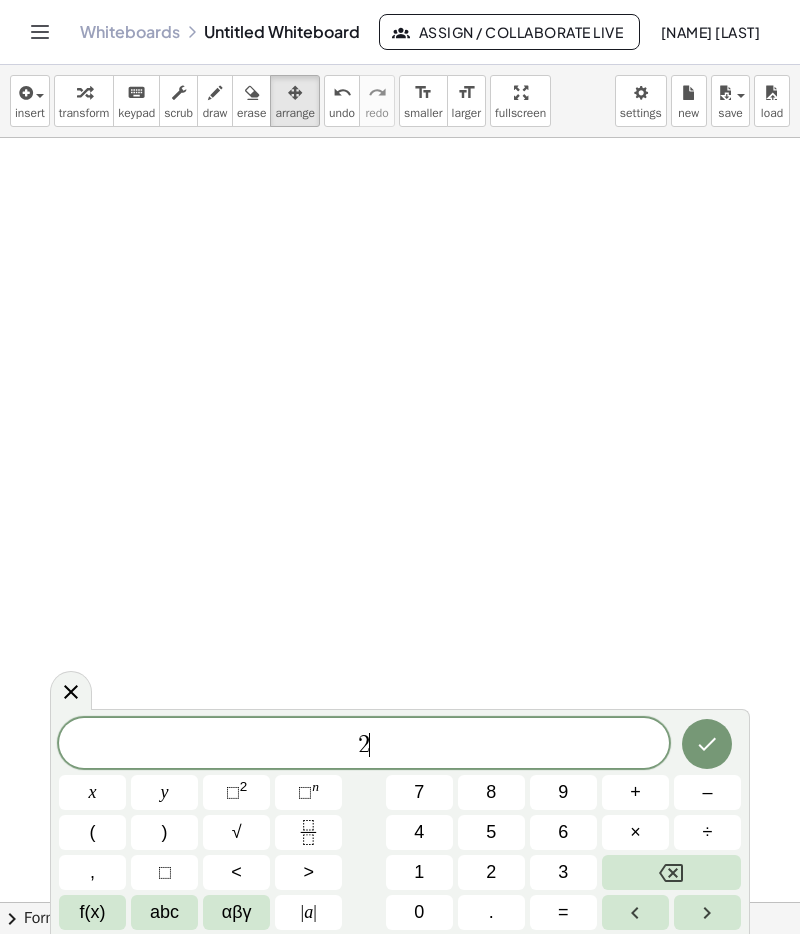 click on "x" at bounding box center [93, 792] 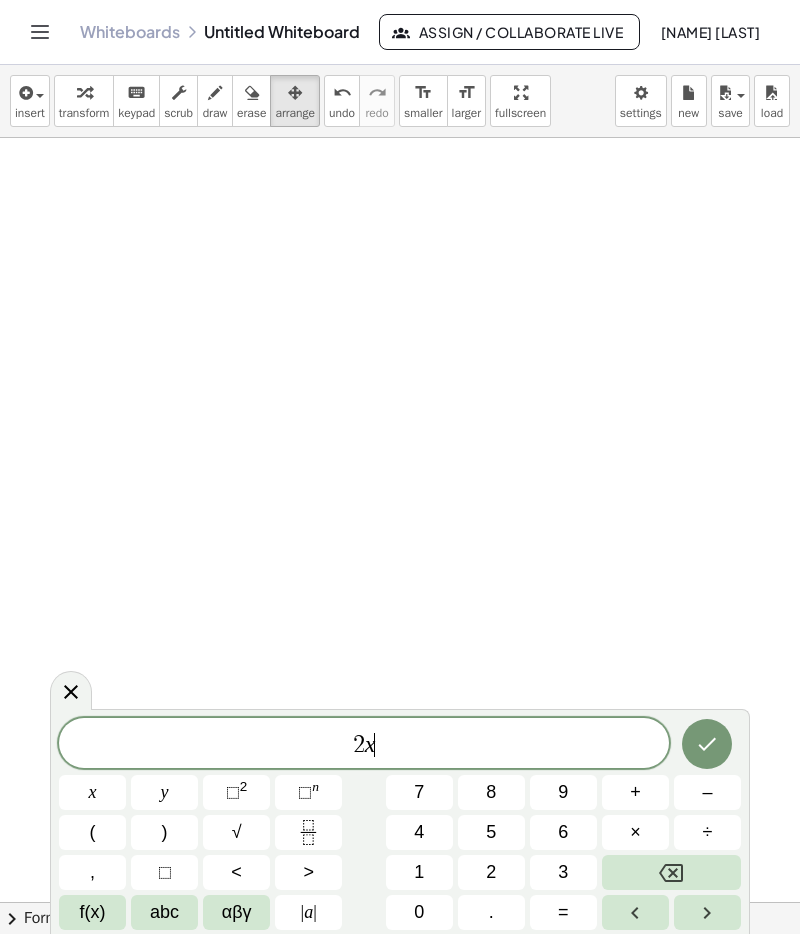 click on "+" at bounding box center [635, 792] 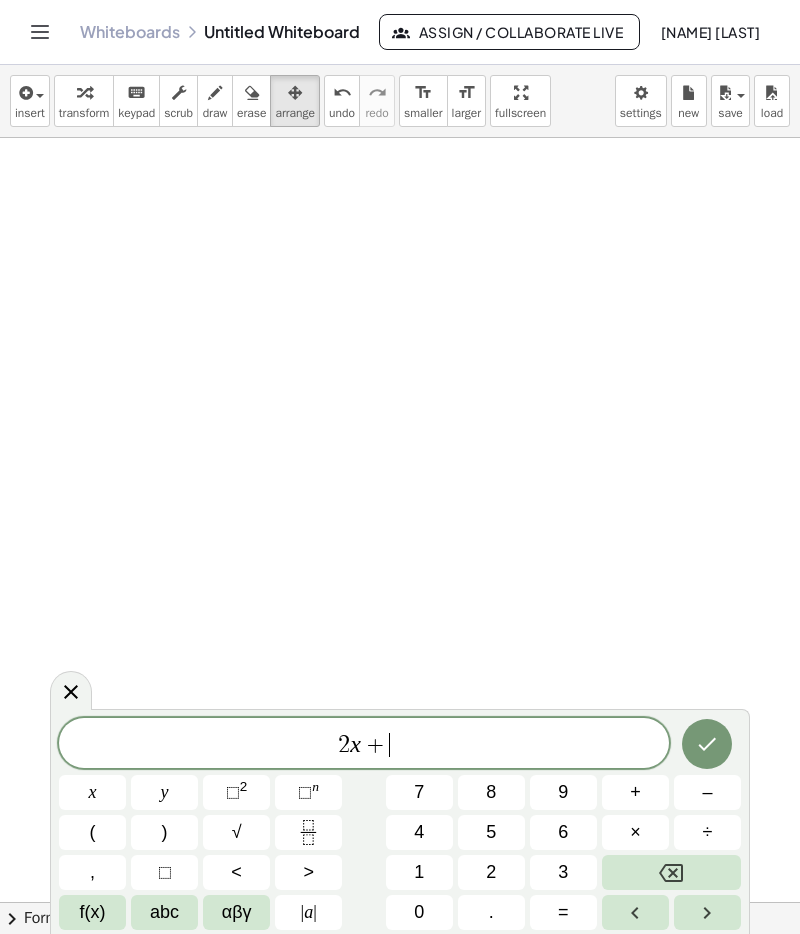 click on "3" at bounding box center [563, 872] 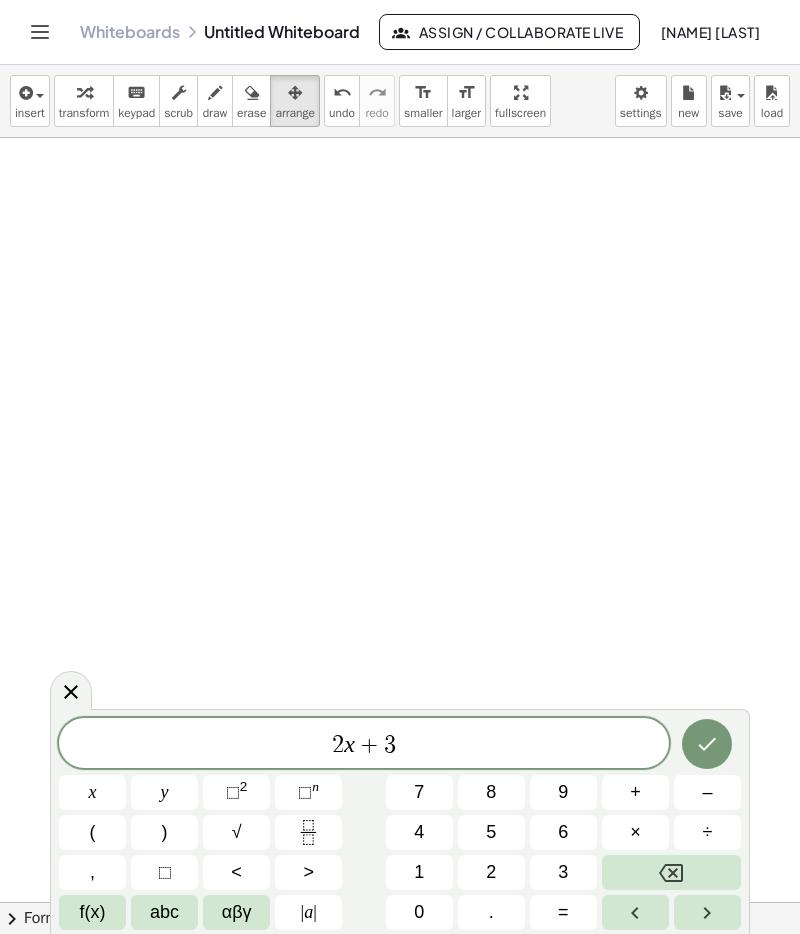 click on "(" at bounding box center (92, 832) 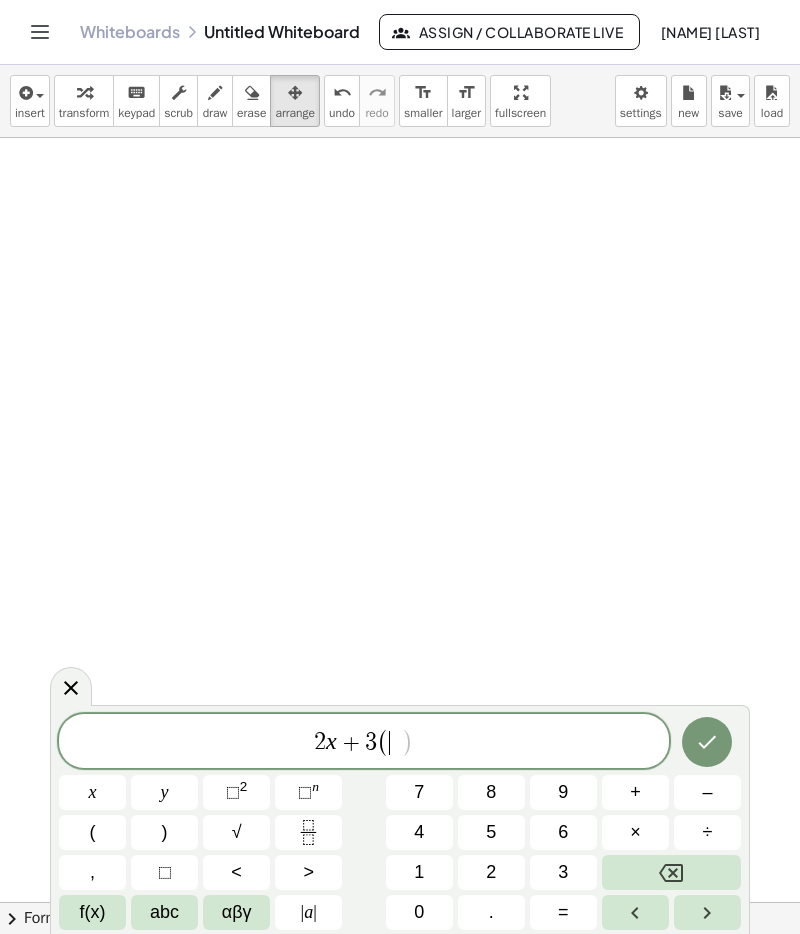 click on "x" at bounding box center (92, 792) 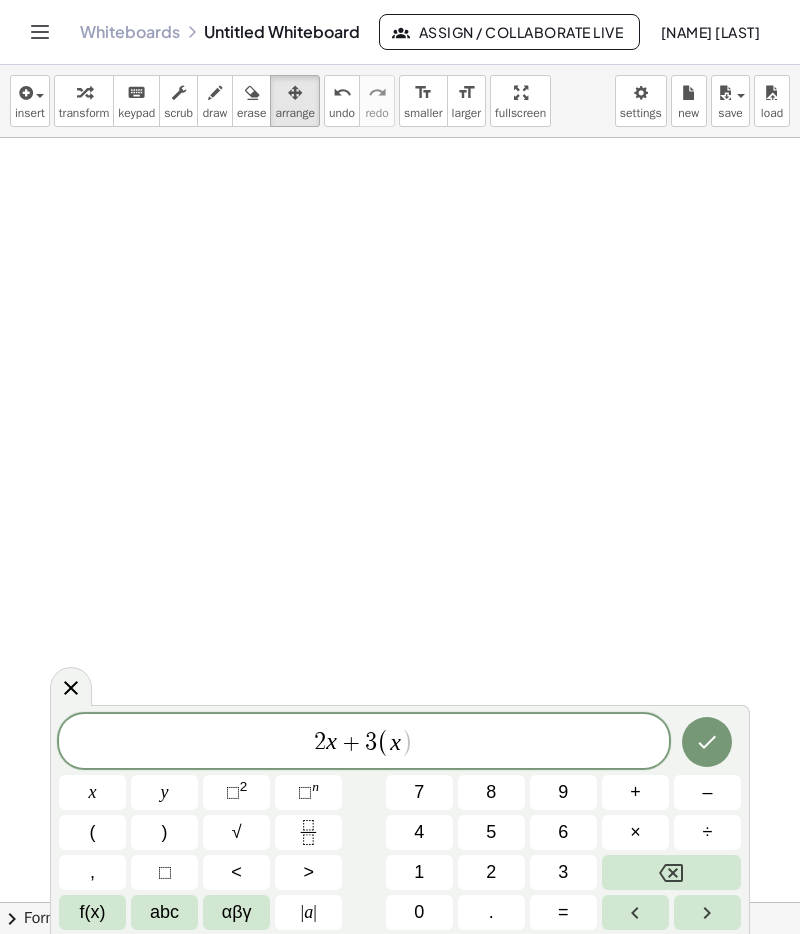 click on "–" at bounding box center (707, 792) 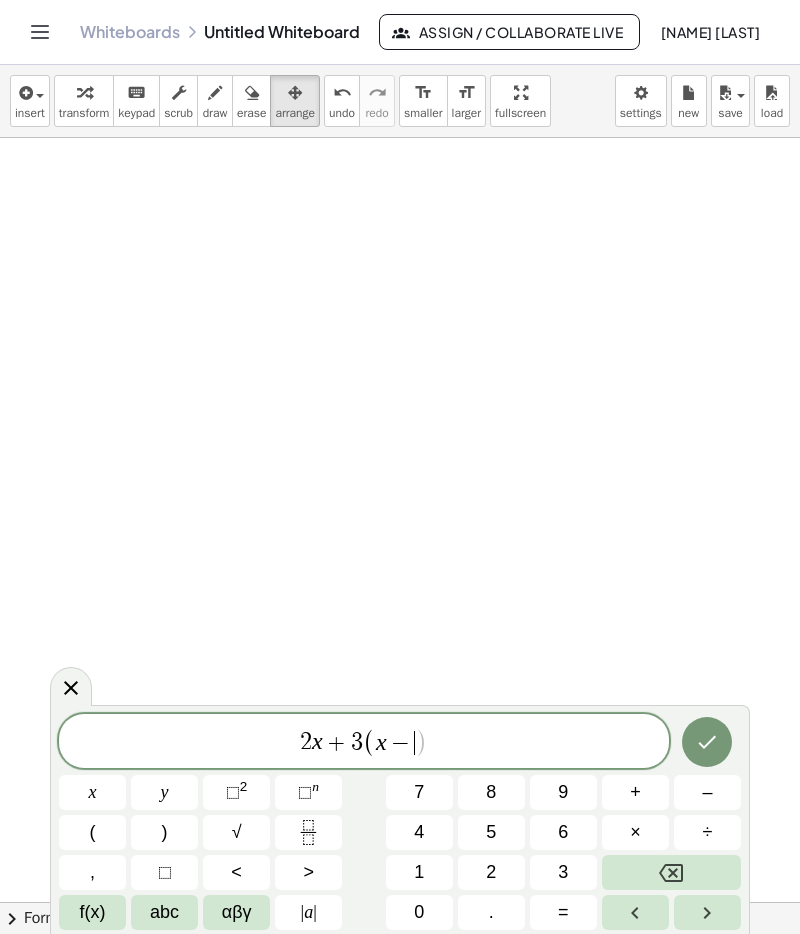 click on "3" at bounding box center (563, 872) 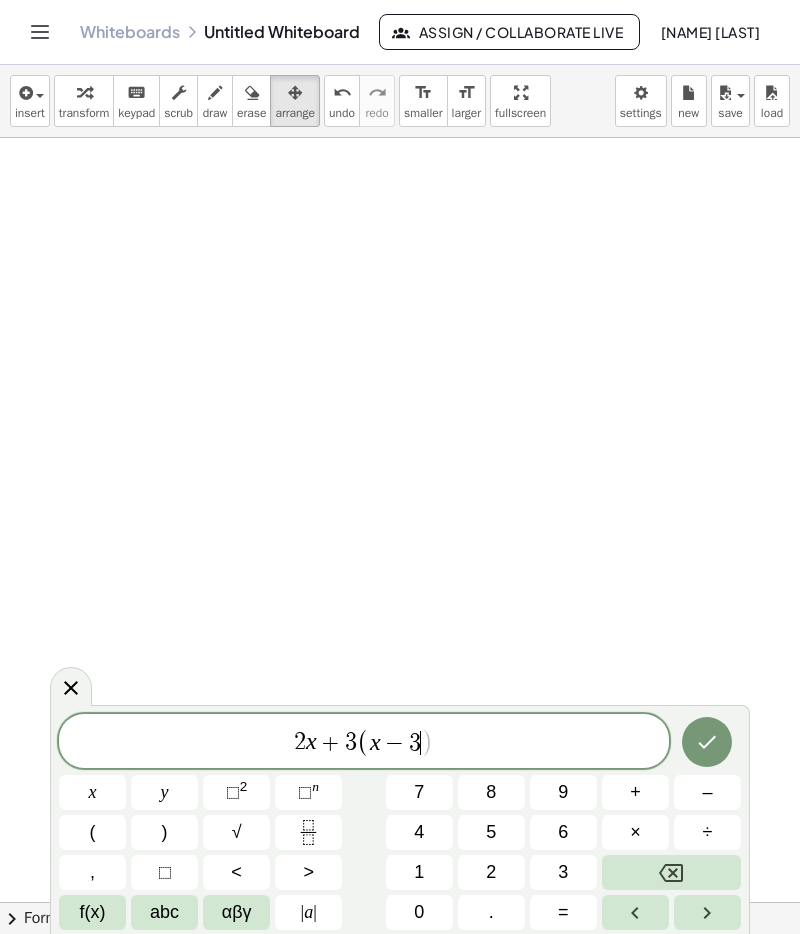 click 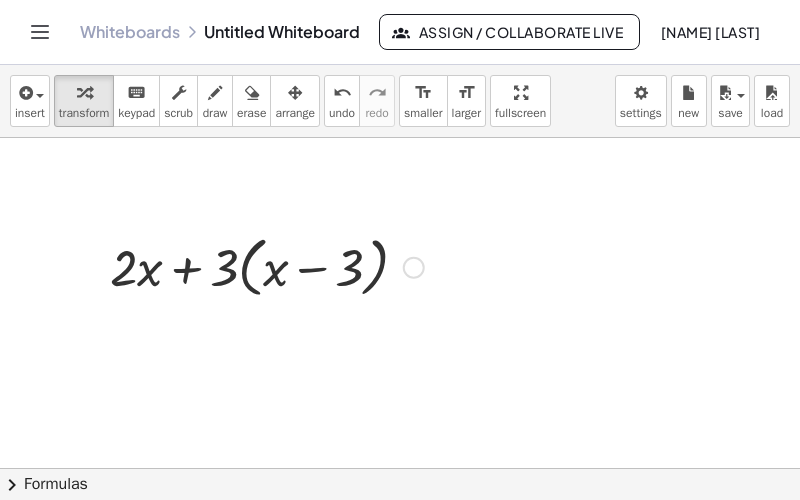 scroll, scrollTop: 63, scrollLeft: 0, axis: vertical 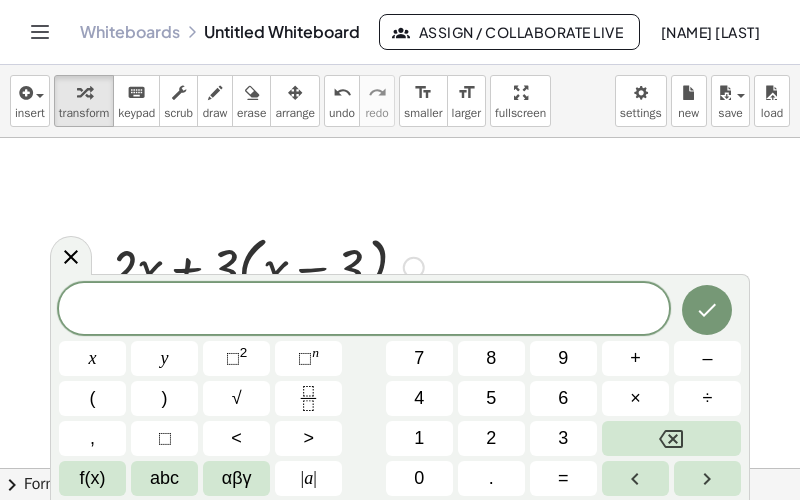 click at bounding box center [71, 255] 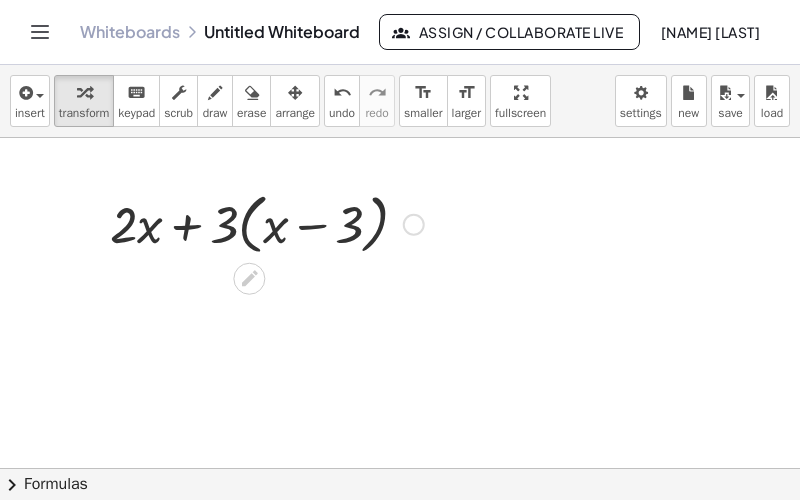 scroll, scrollTop: 0, scrollLeft: 0, axis: both 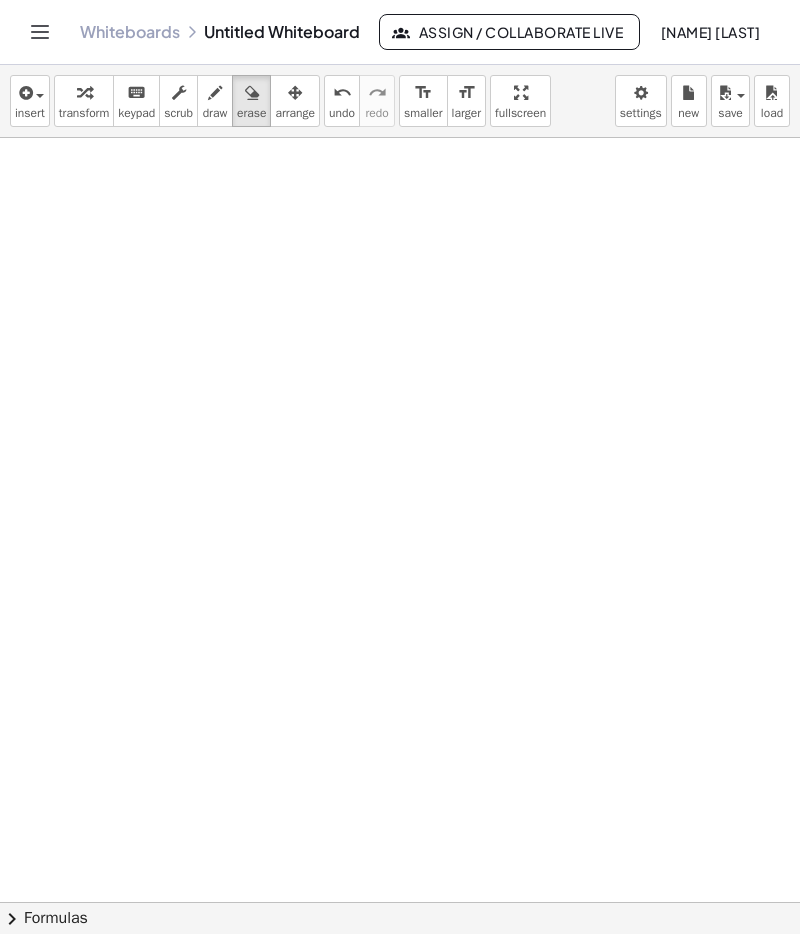 click on "insert" at bounding box center (30, 101) 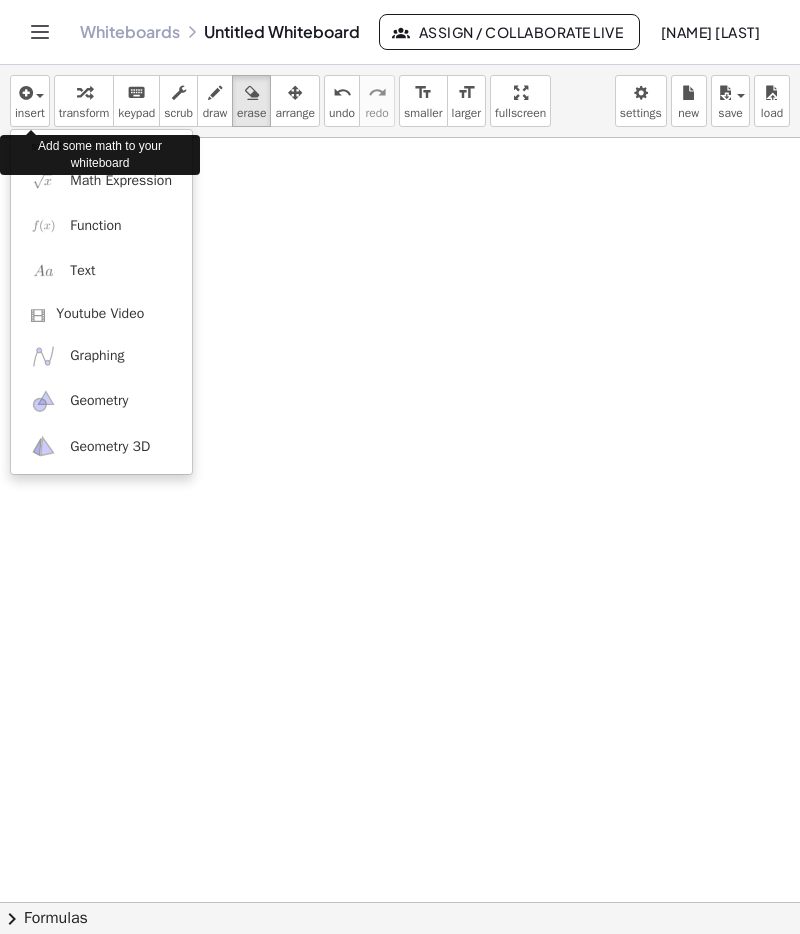 click on "Math Expression" at bounding box center (121, 181) 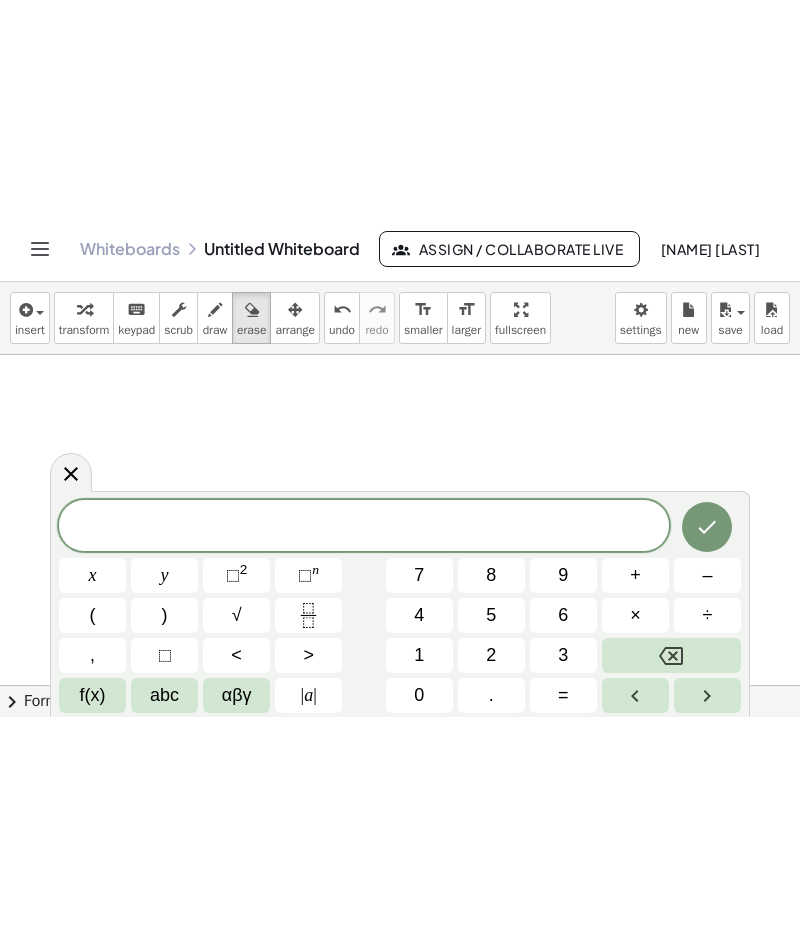 scroll, scrollTop: 0, scrollLeft: 0, axis: both 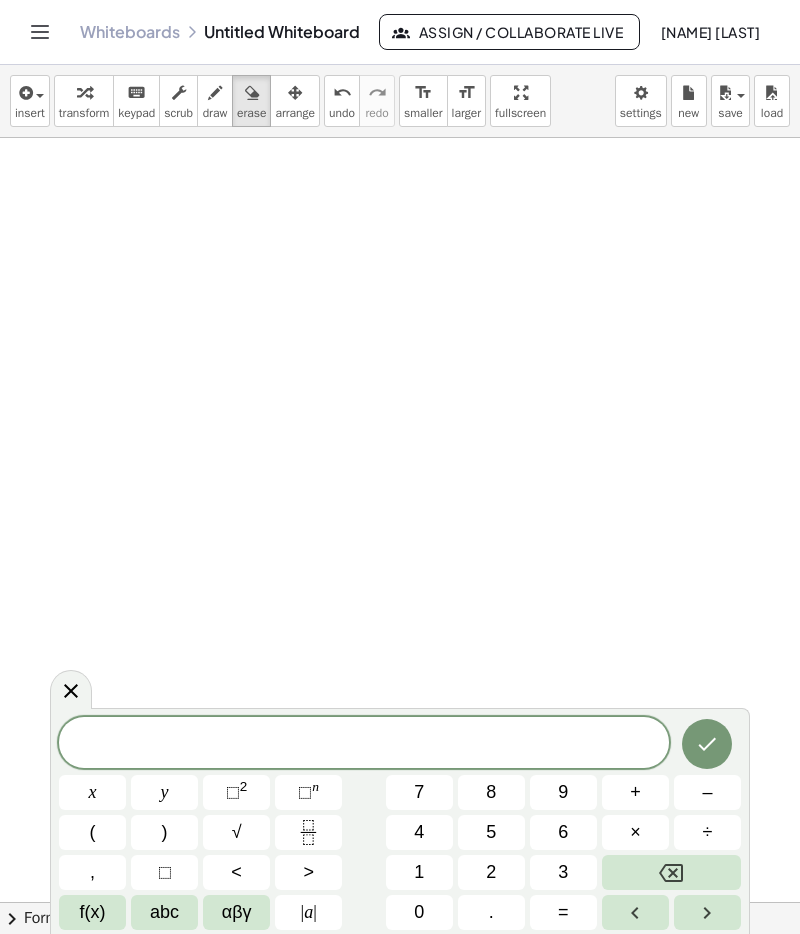 click on "–" at bounding box center (707, 792) 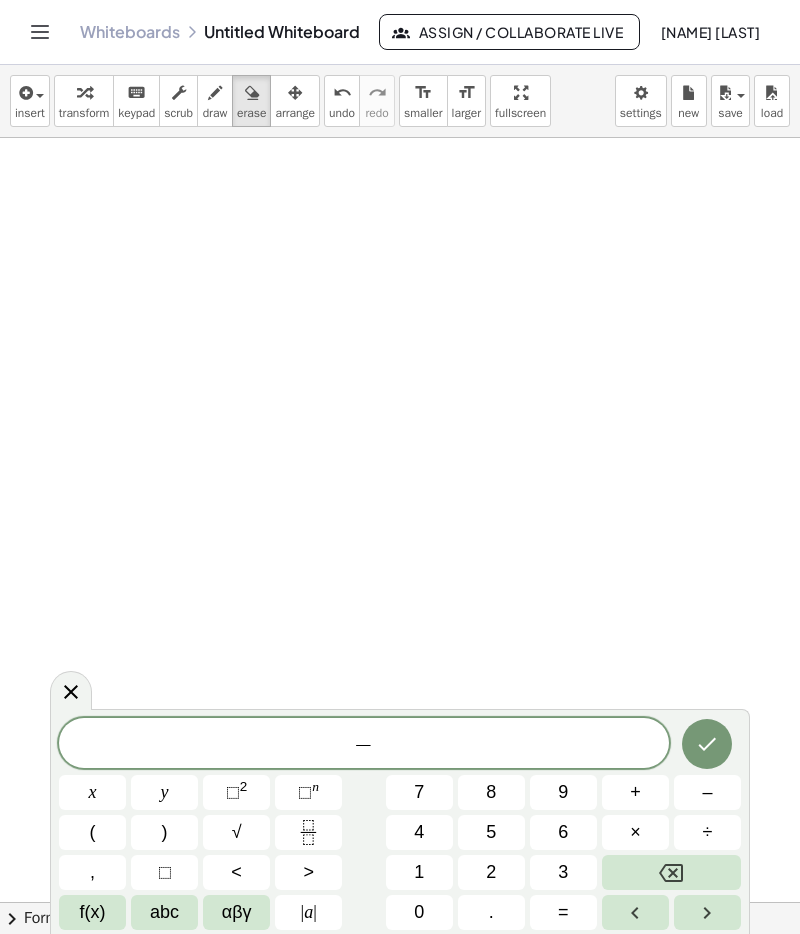 click on "6" at bounding box center (563, 832) 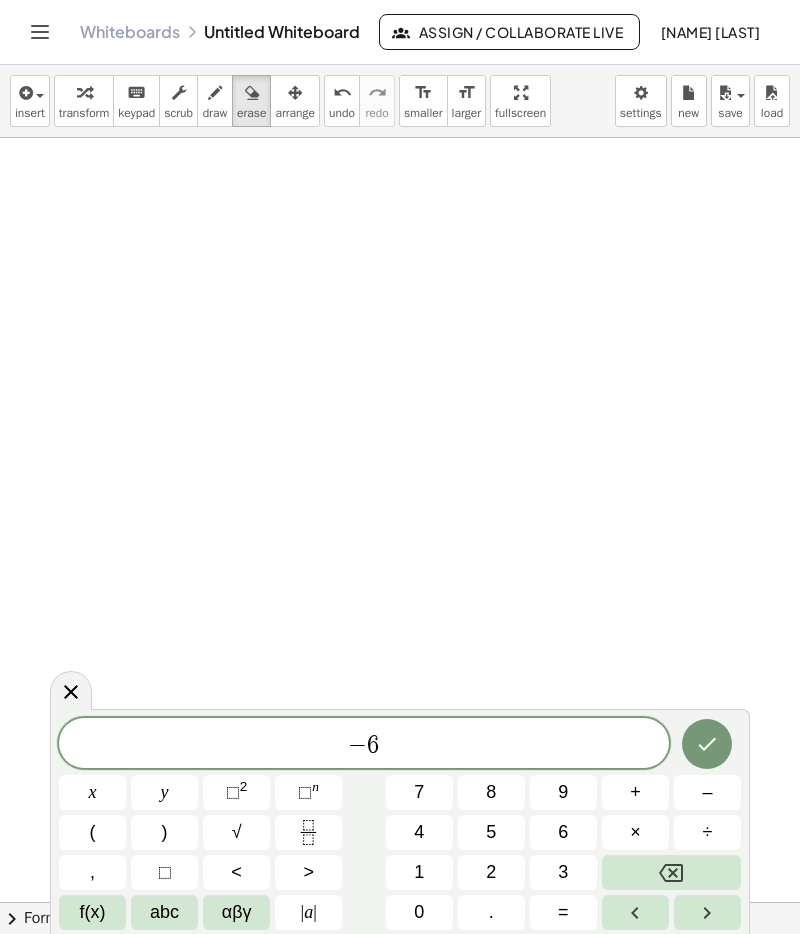 click 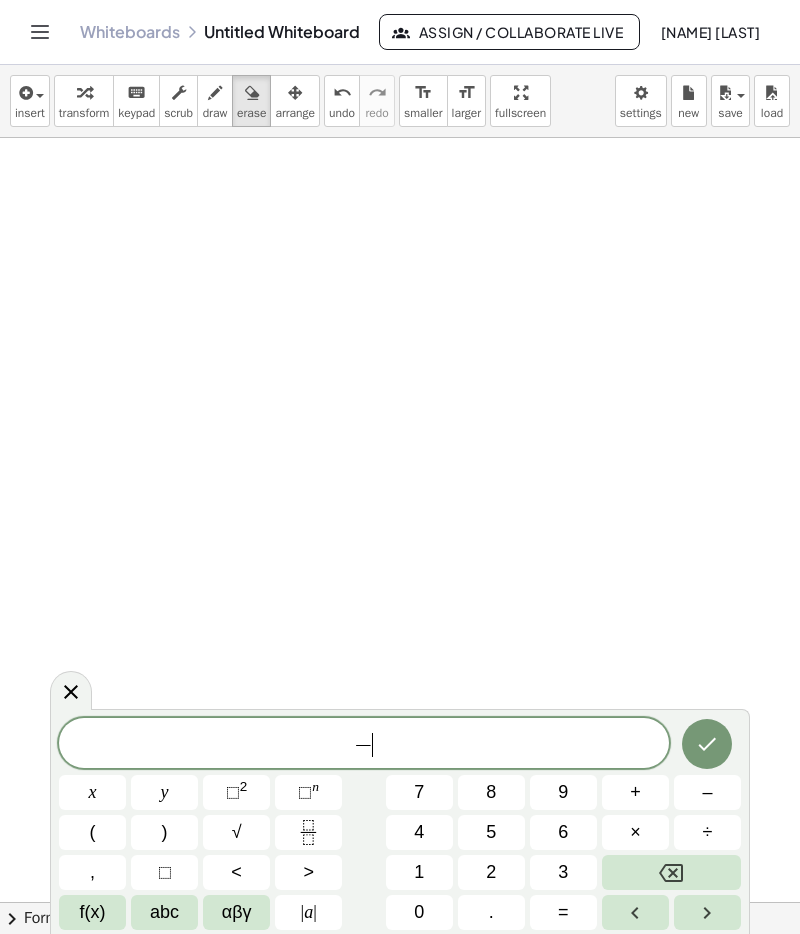 click on "6" at bounding box center (563, 832) 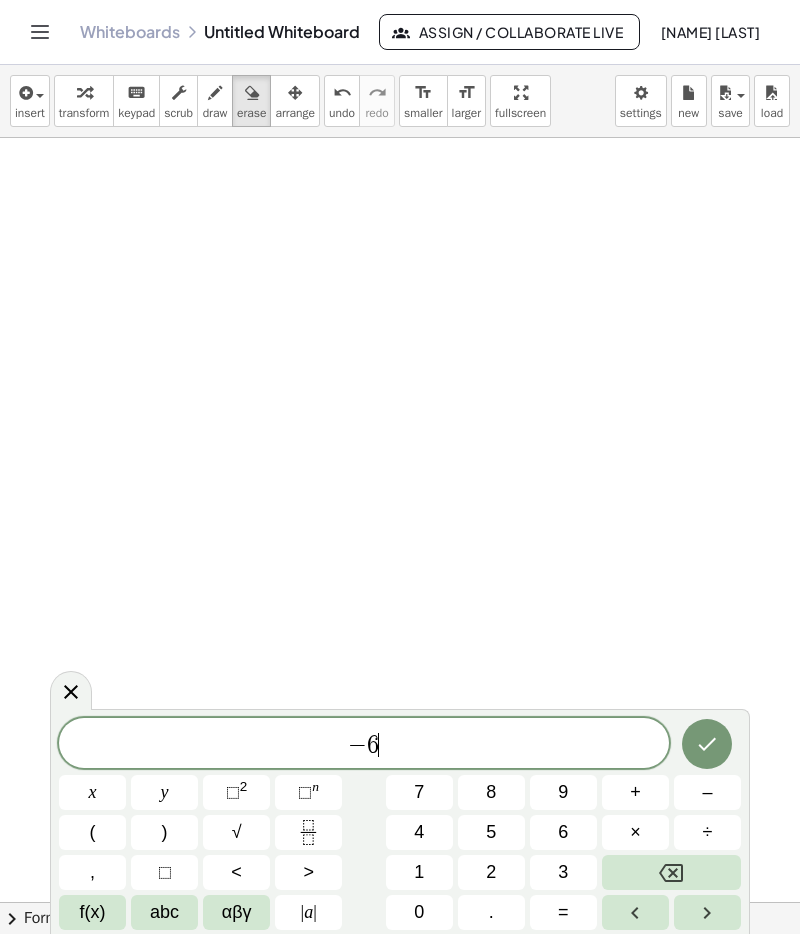 click on "×" at bounding box center [635, 832] 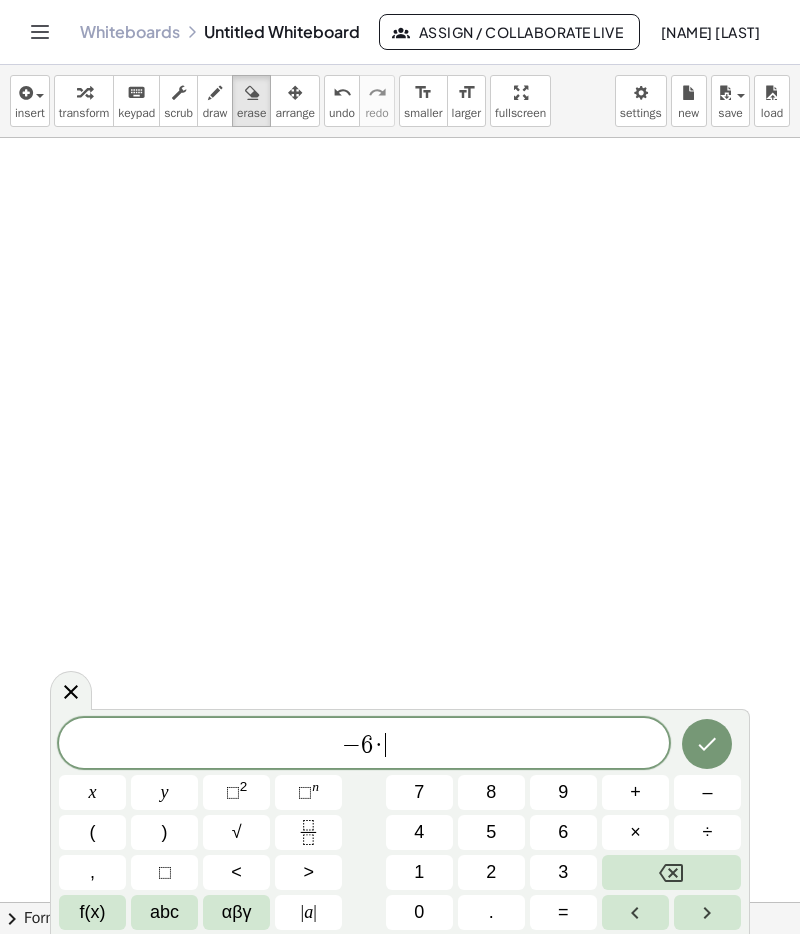 click on "3" at bounding box center [563, 872] 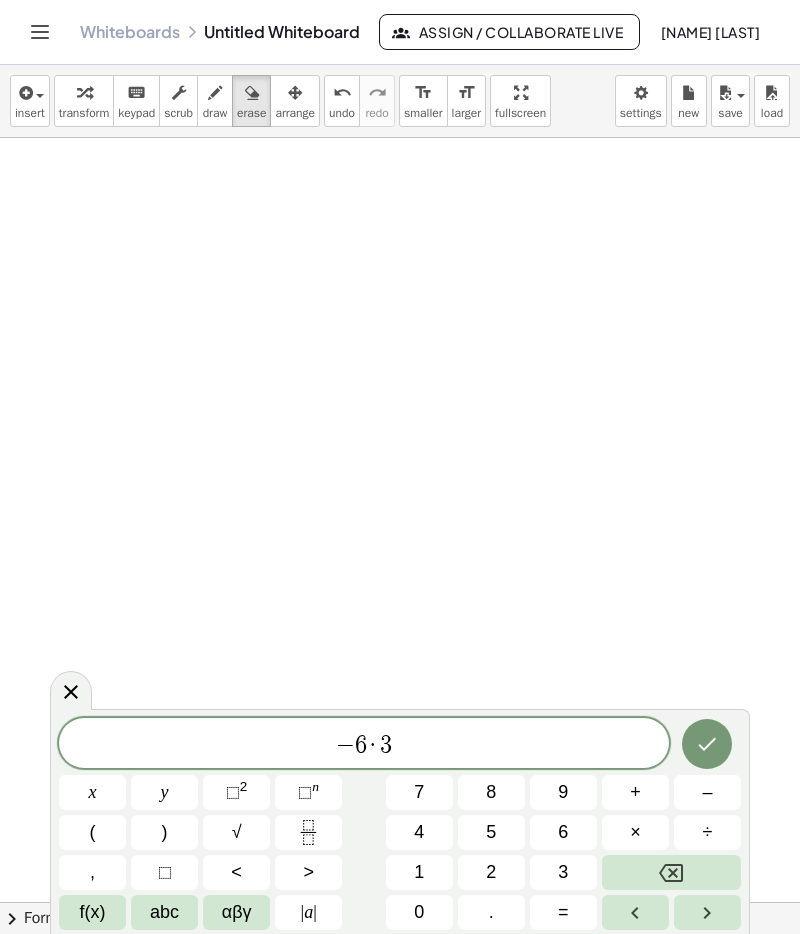 click at bounding box center (671, 872) 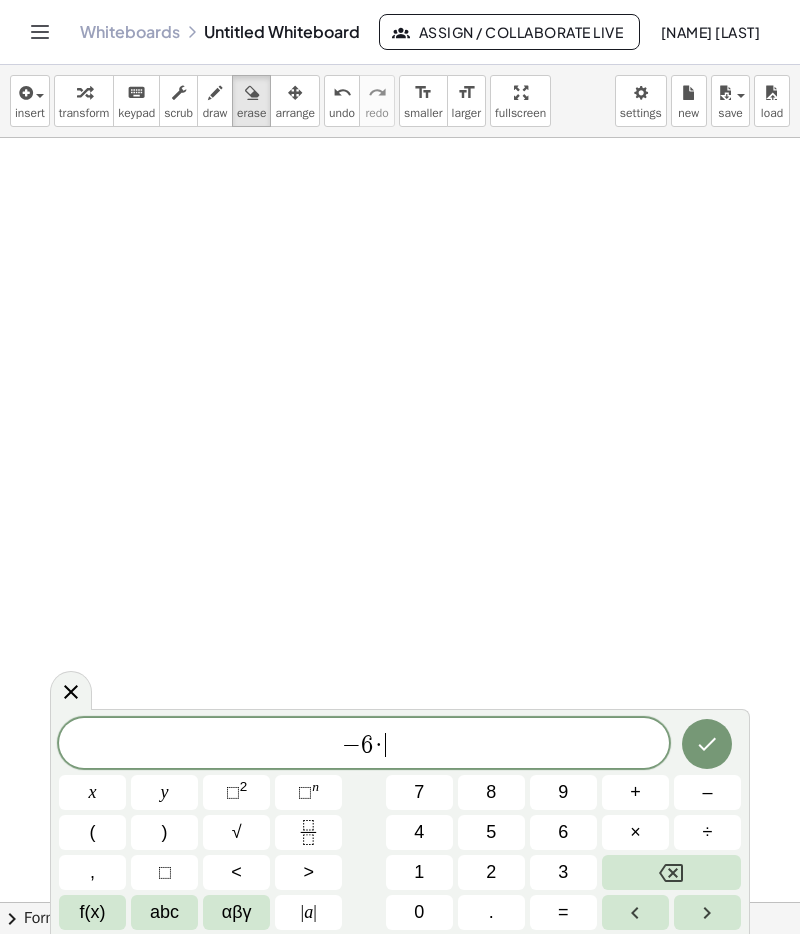 click at bounding box center (671, 872) 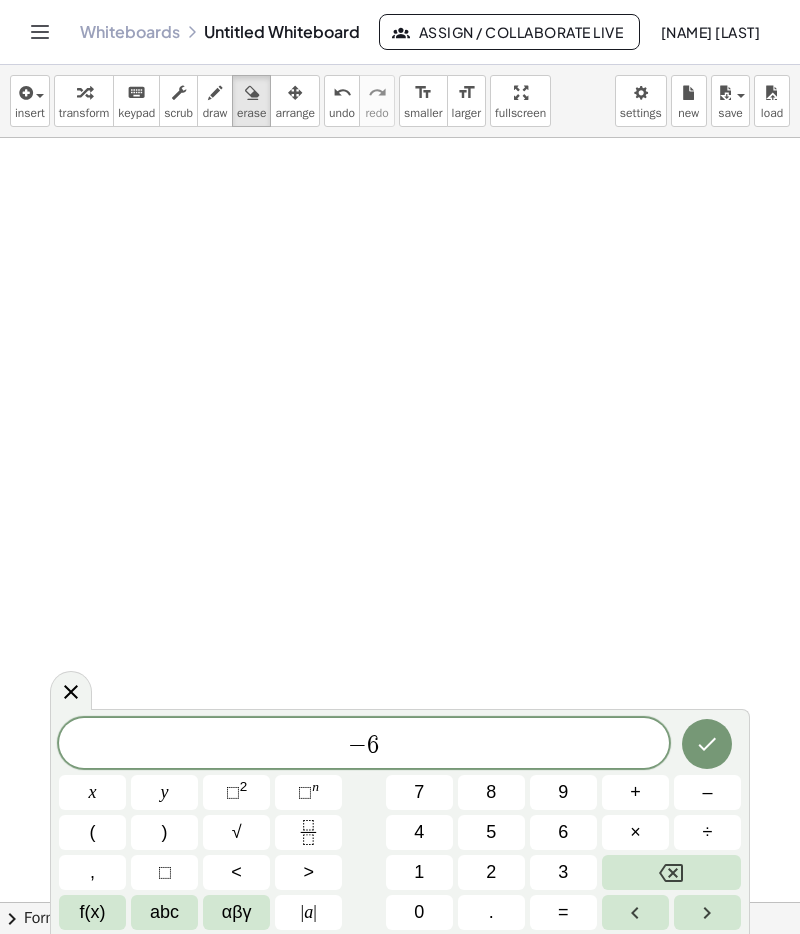 click on "3" at bounding box center (563, 872) 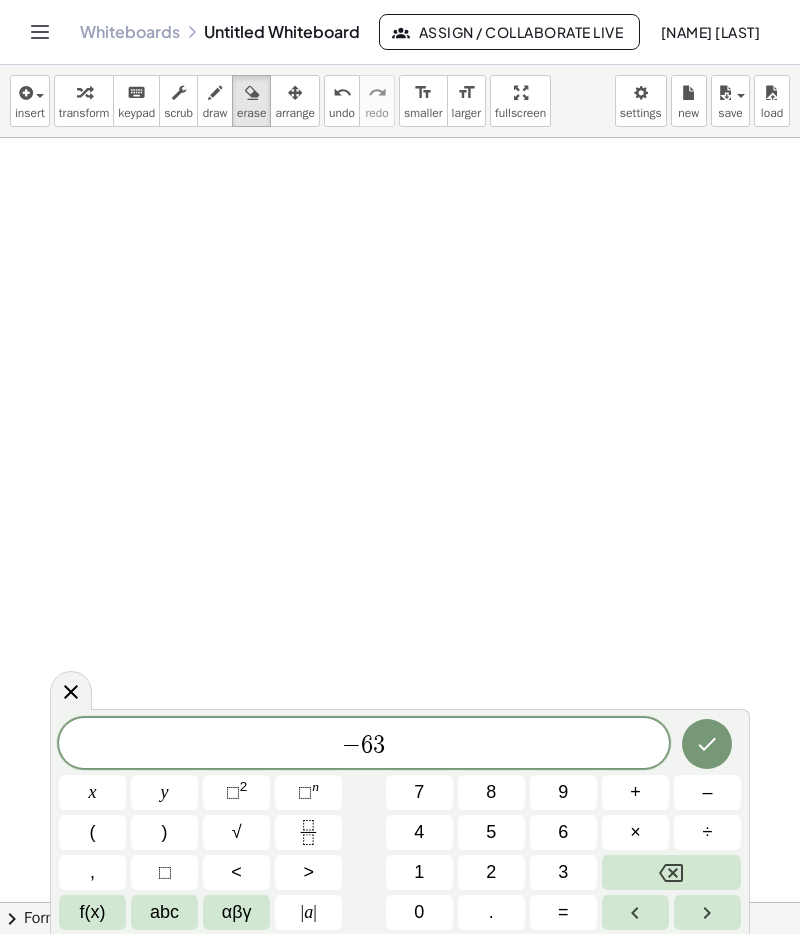 click at bounding box center (671, 872) 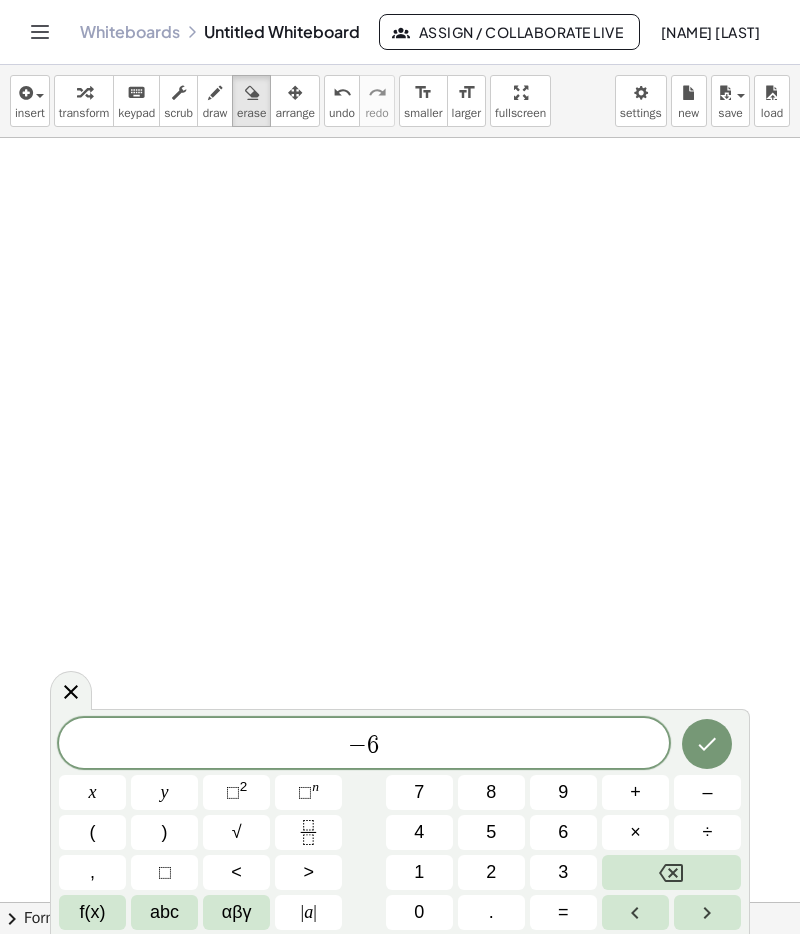 click at bounding box center (671, 872) 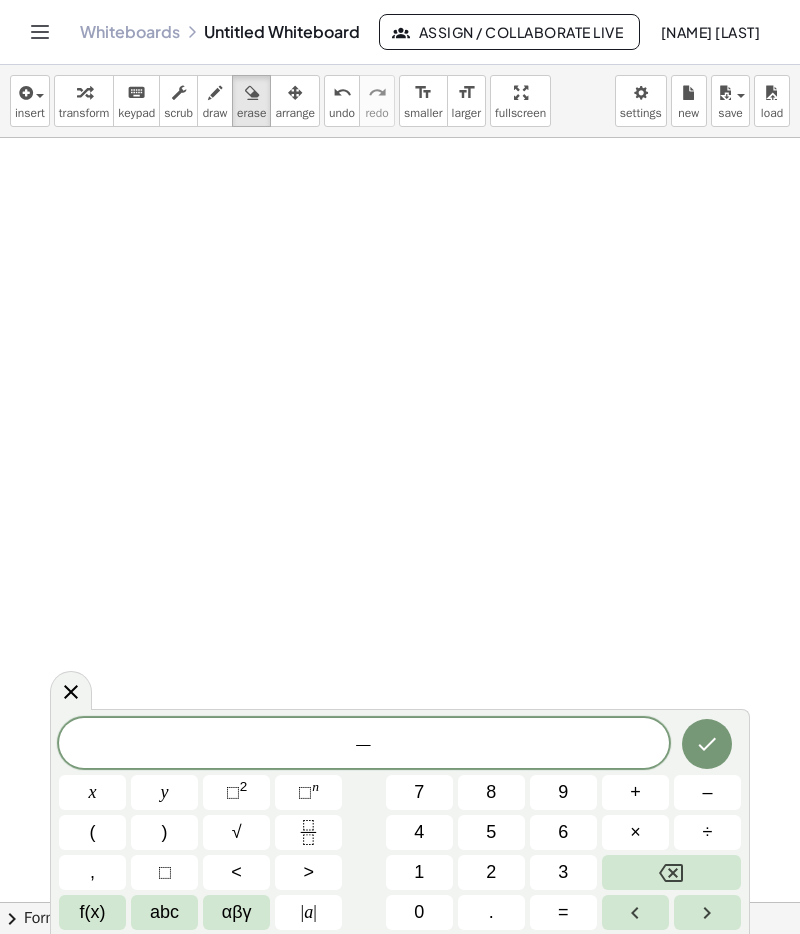 click on "3" at bounding box center [563, 872] 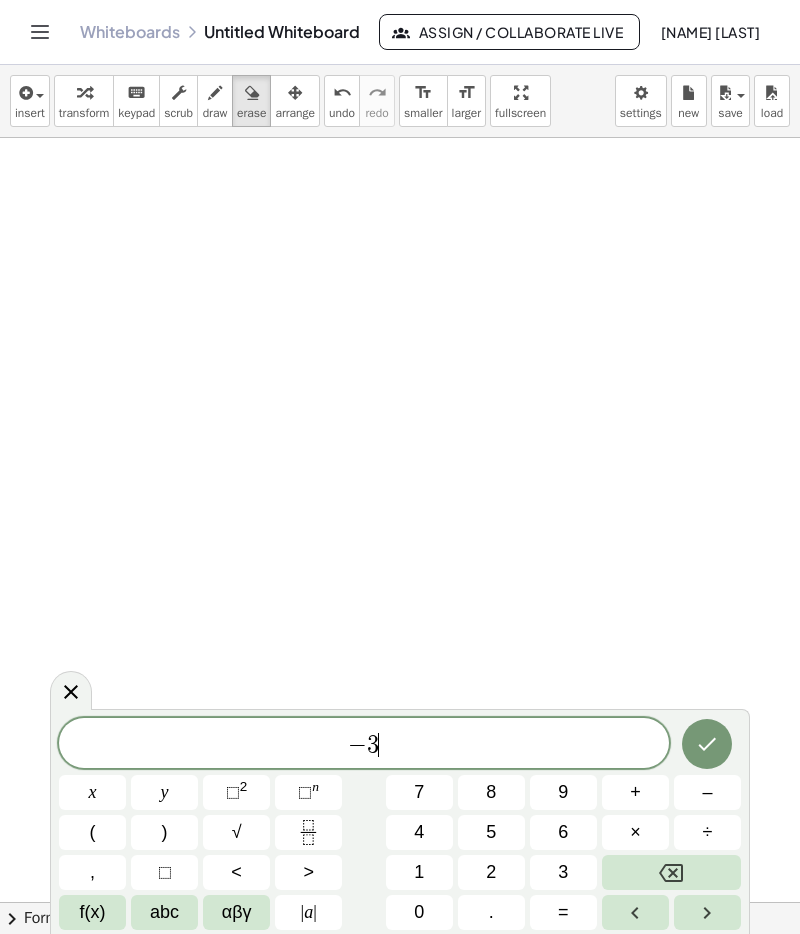 click on "×" at bounding box center (635, 832) 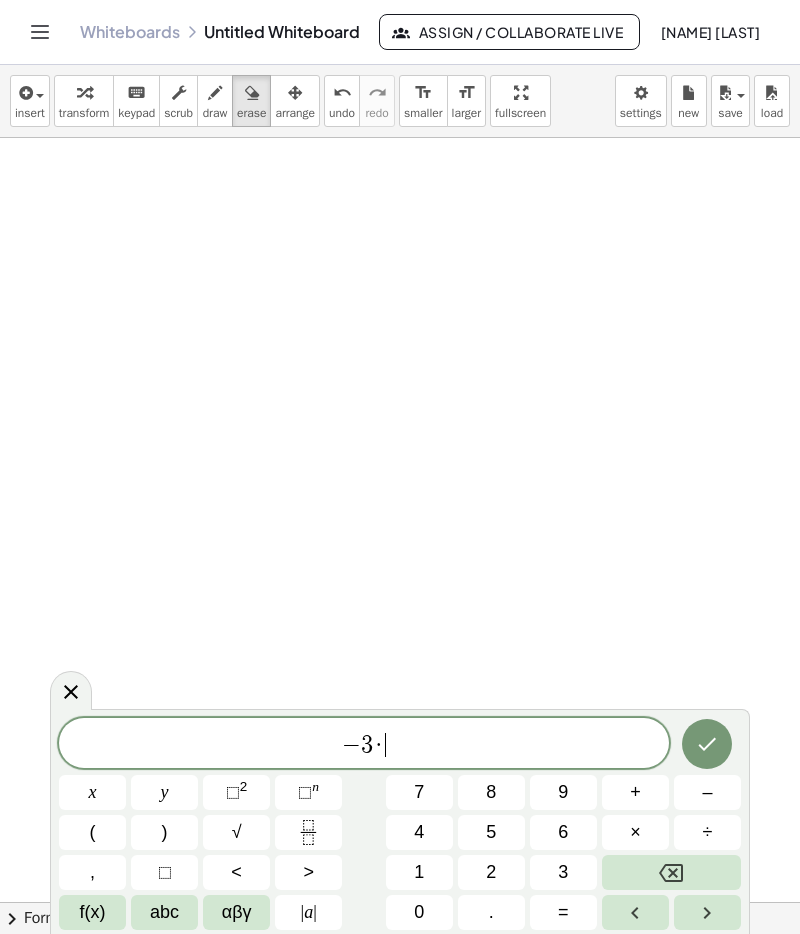 click on "⬚" at bounding box center [233, 792] 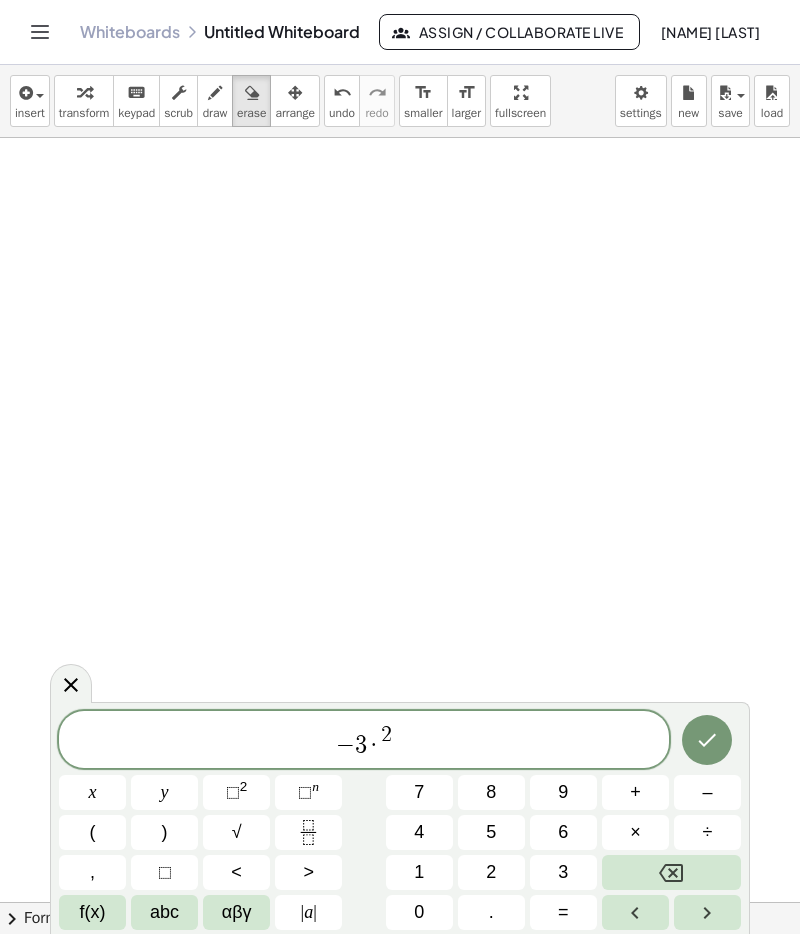 click at bounding box center (671, 872) 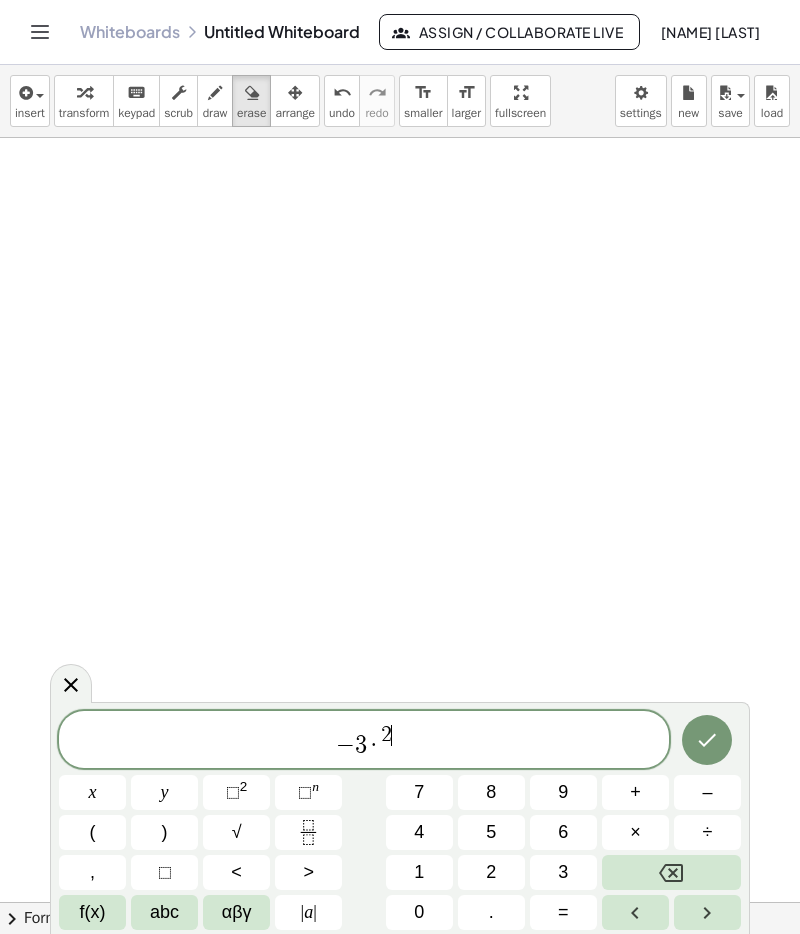 scroll, scrollTop: 84, scrollLeft: 0, axis: vertical 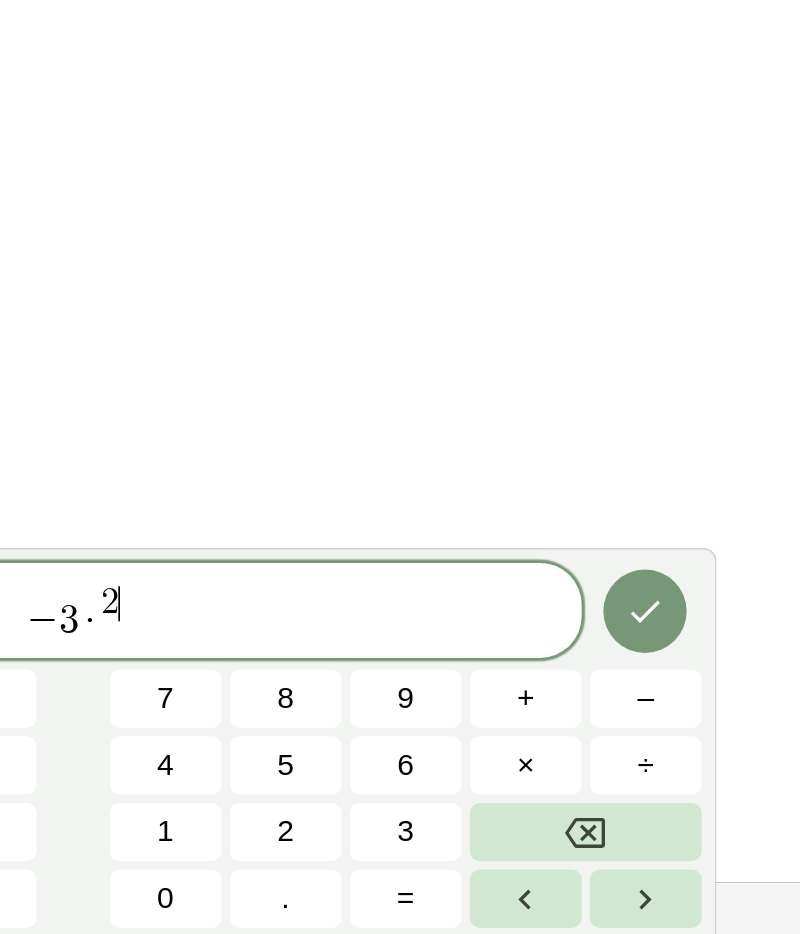 click at bounding box center (671, 872) 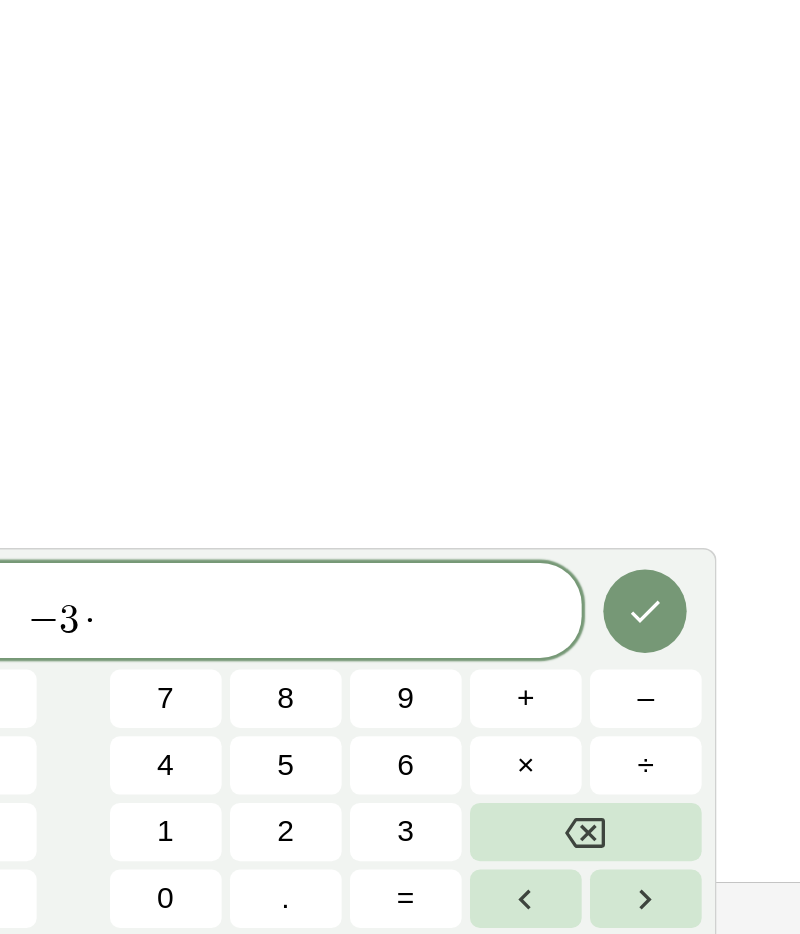 click at bounding box center [671, 872] 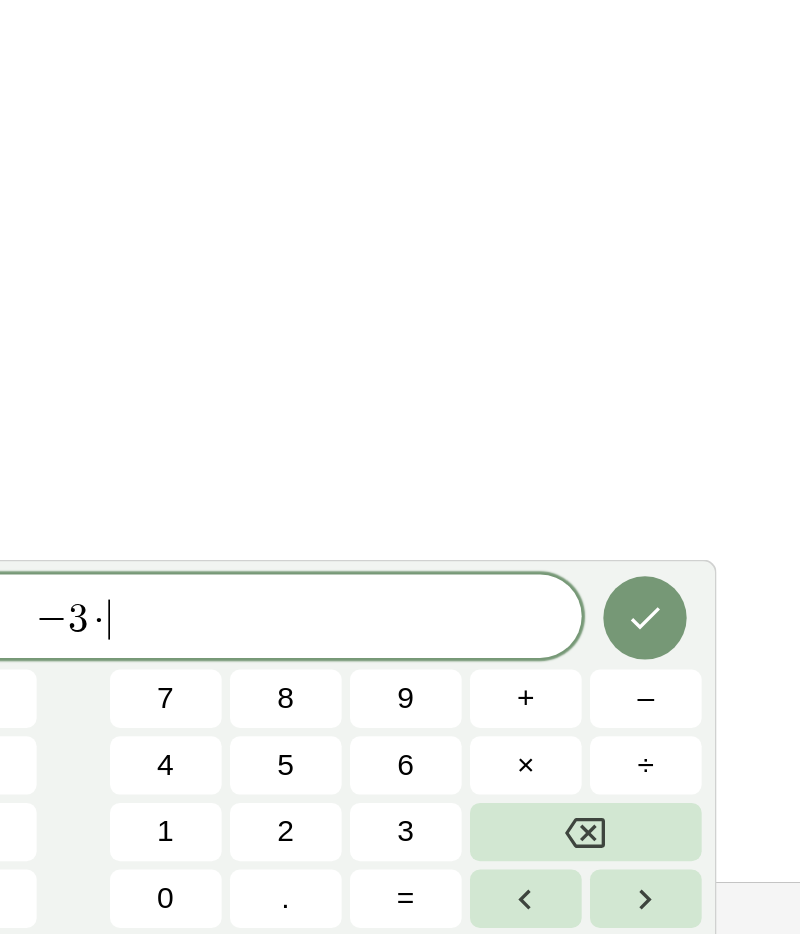 click at bounding box center (671, 872) 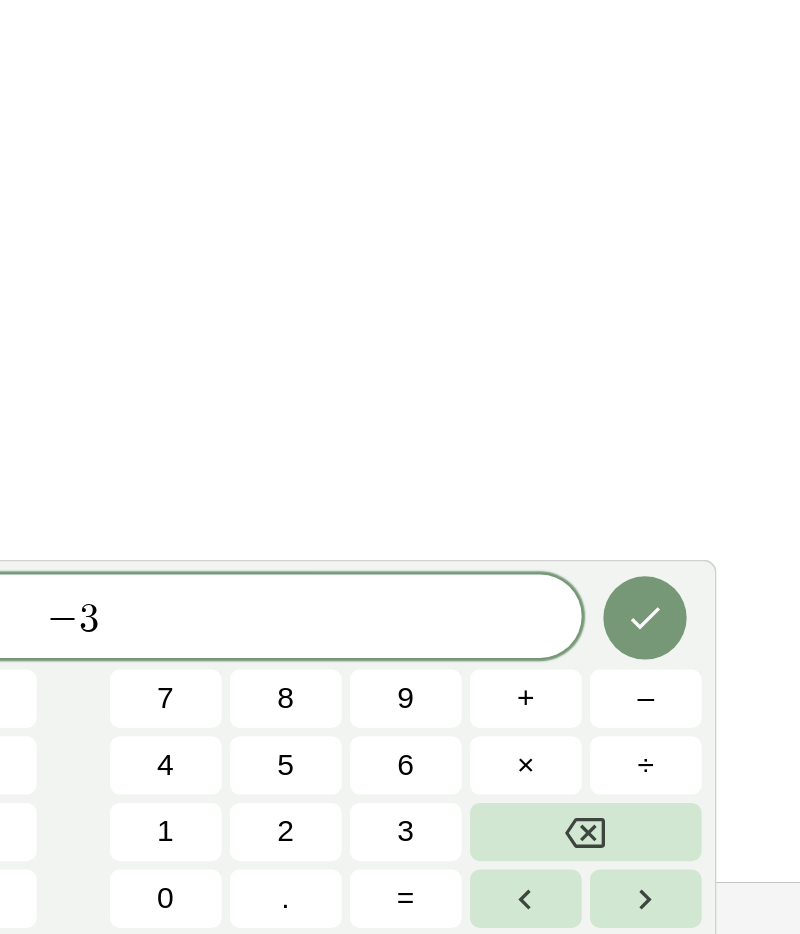 click 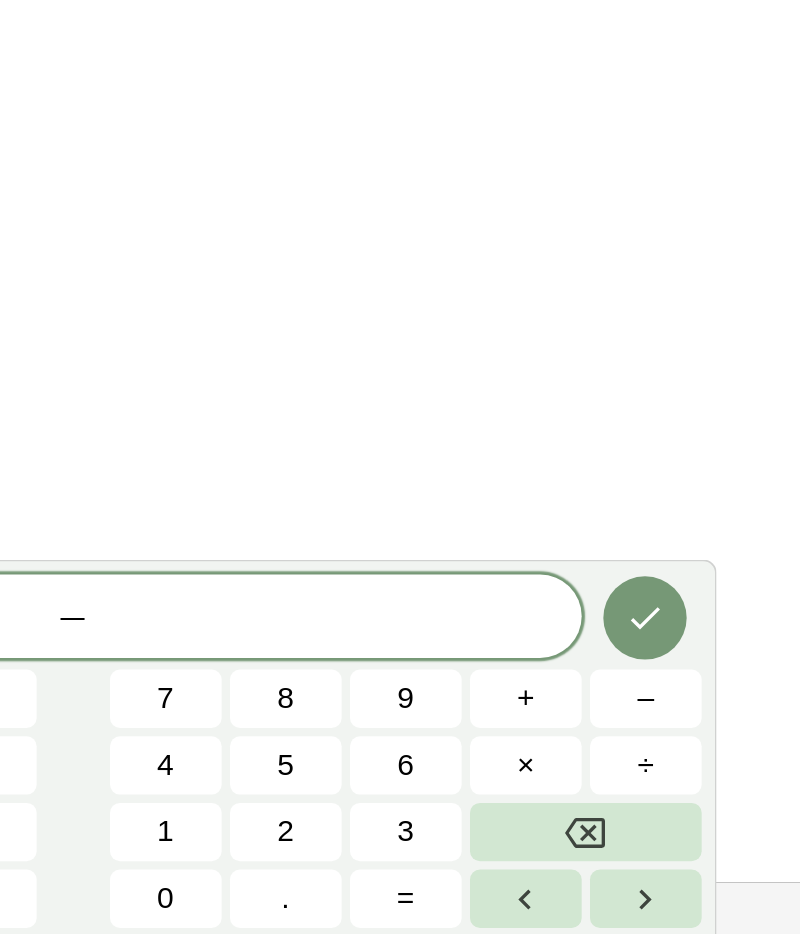 click on "3" at bounding box center [563, 872] 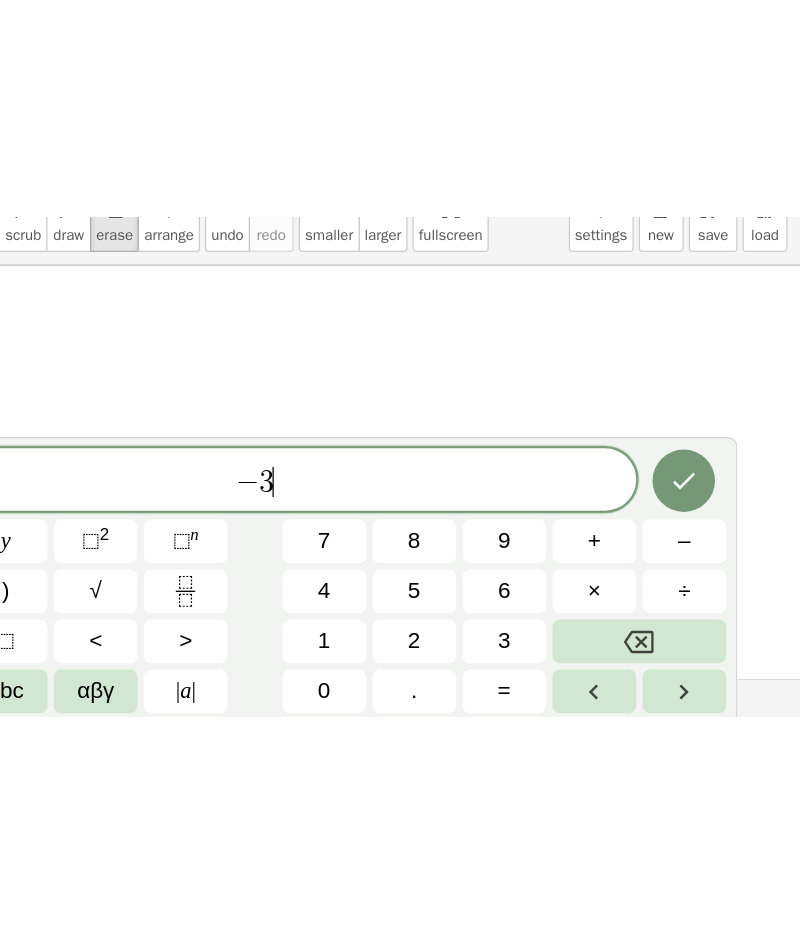 scroll, scrollTop: 3, scrollLeft: 0, axis: vertical 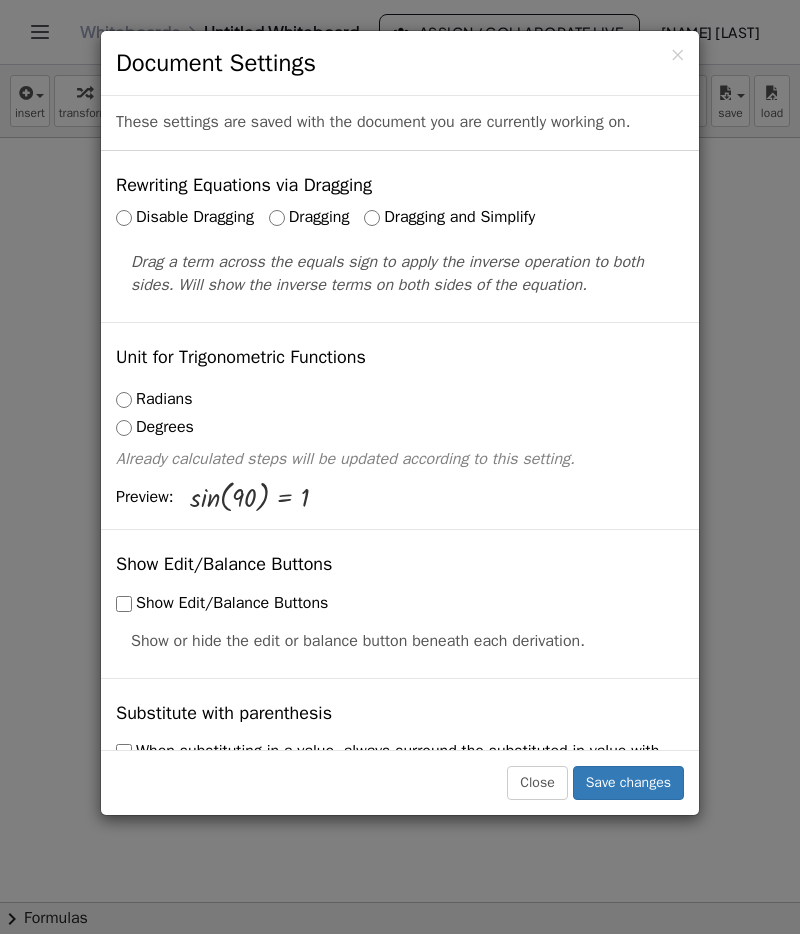click on "Close" at bounding box center (537, 783) 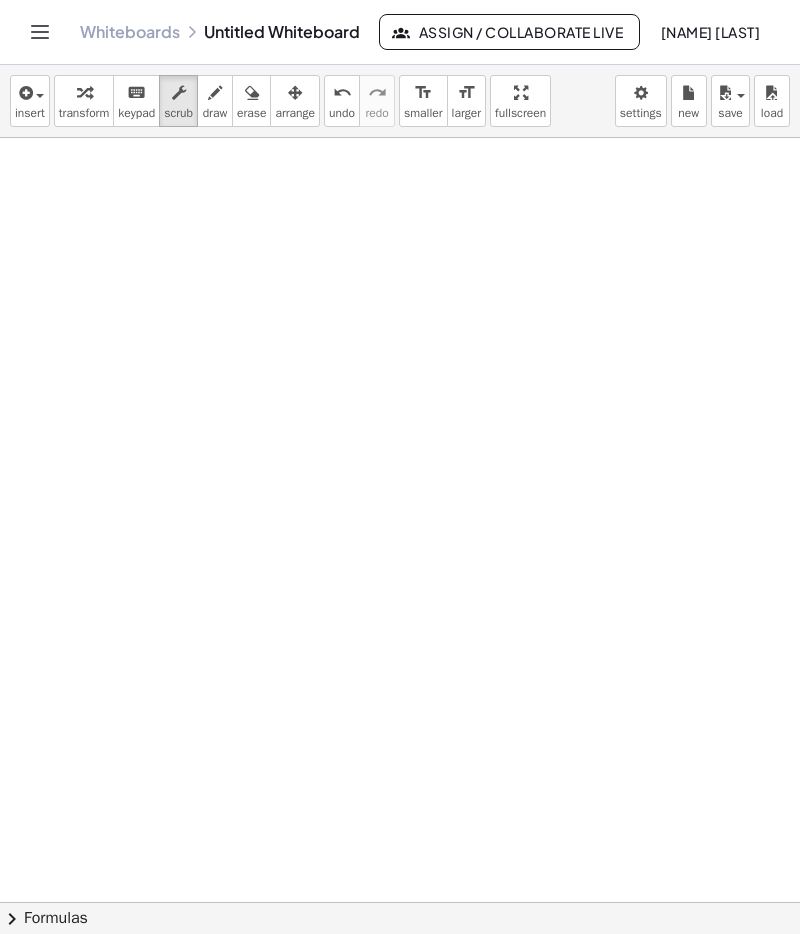 click on "insert" at bounding box center (30, 113) 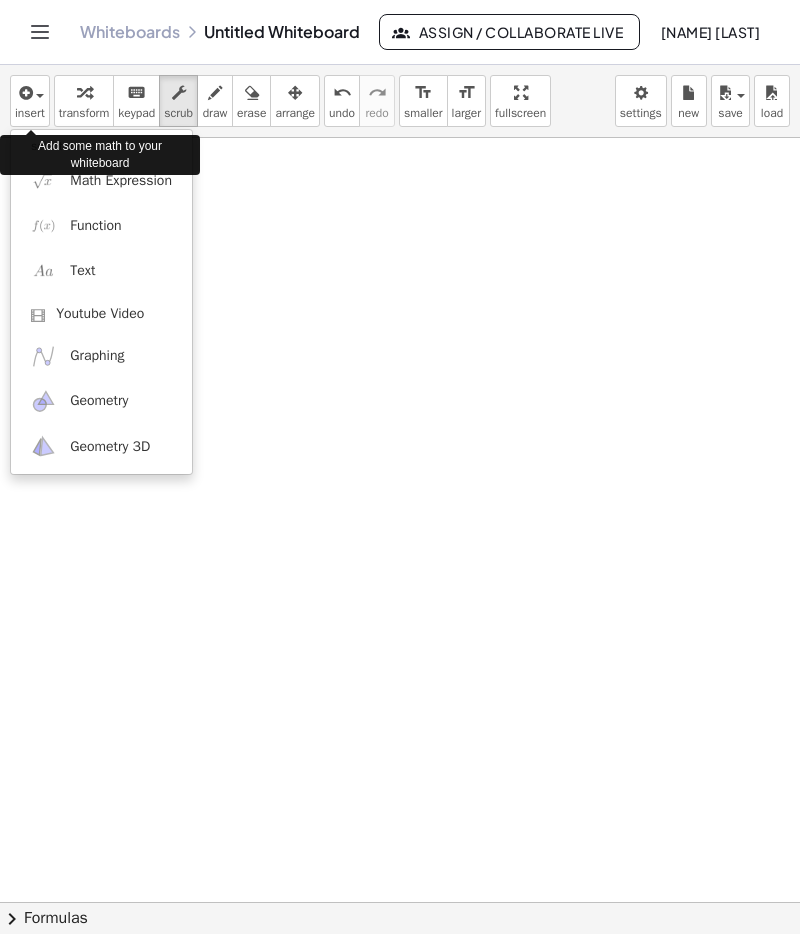 click on "Math Expression" at bounding box center [121, 181] 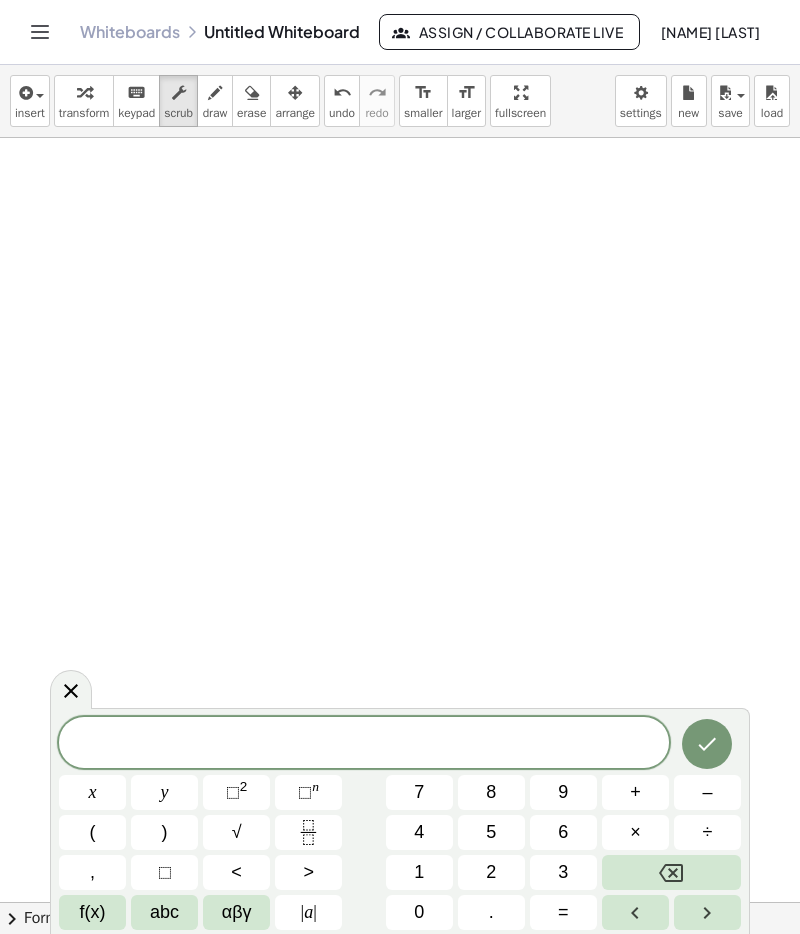 click on "insert select one: Math Expression Function Text Youtube Video Graphing Geometry Geometry 3D transform keyboard keypad scrub draw erase arrange undo undo redo redo format_size smaller format_size larger fullscreen load   save new settings" at bounding box center [400, 101] 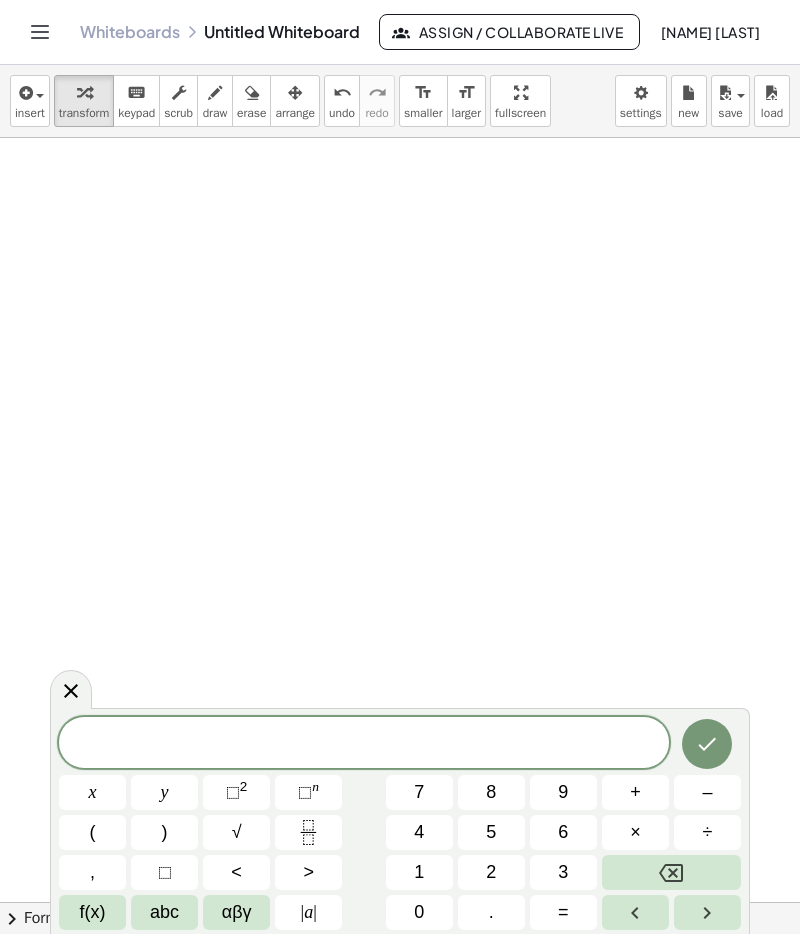 click at bounding box center [400, 844] 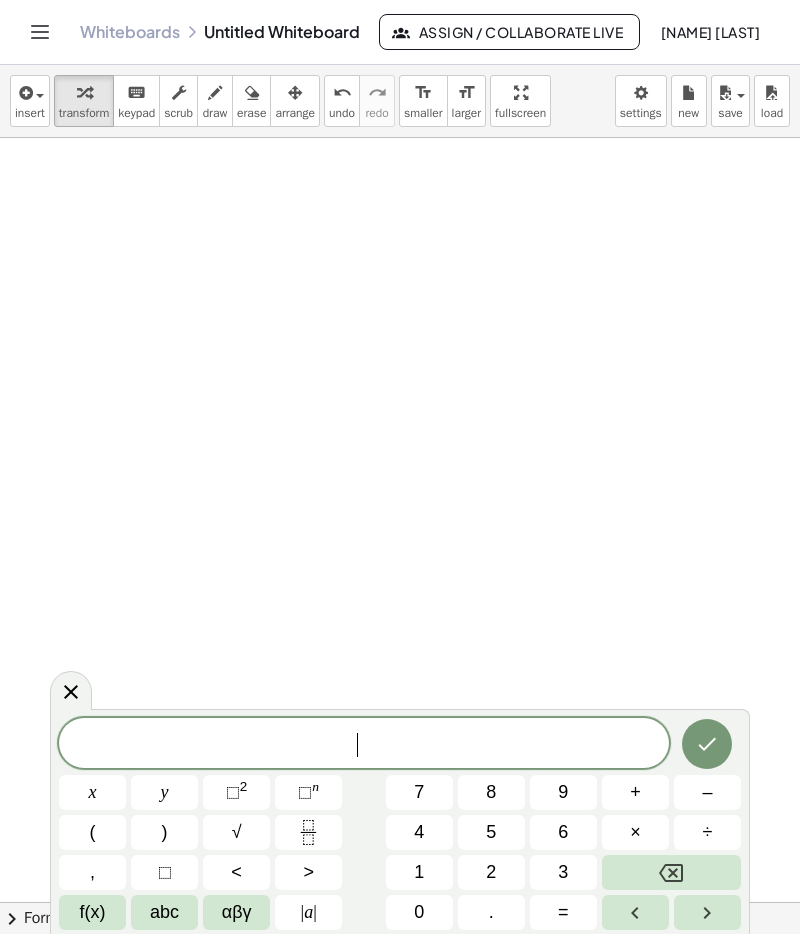 click on "–" at bounding box center [707, 792] 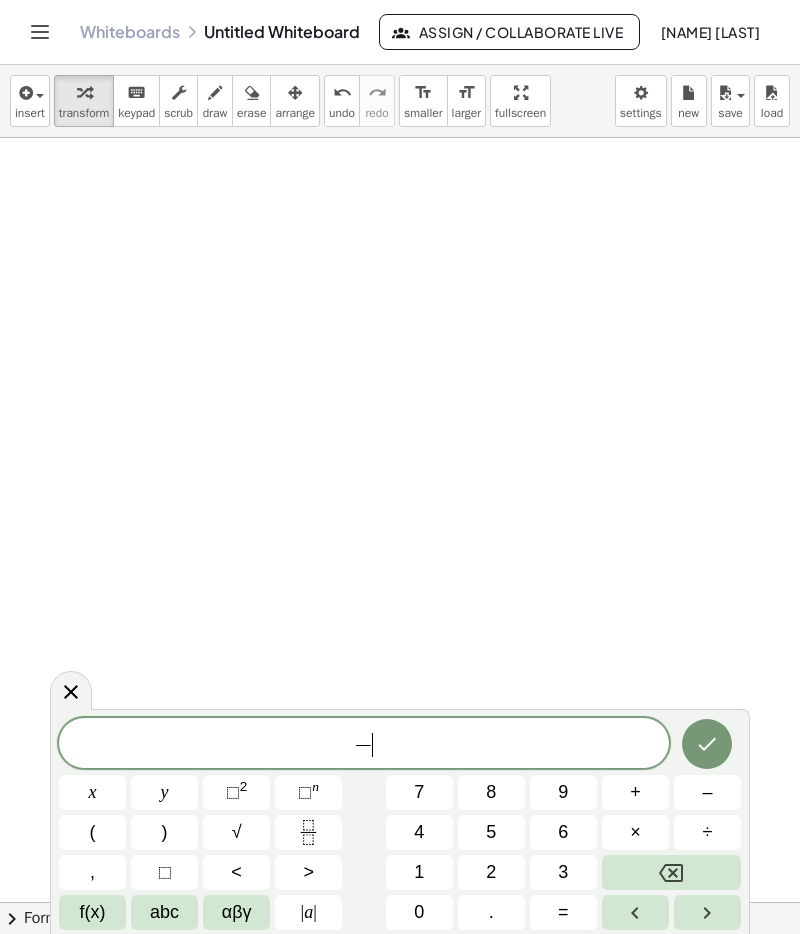click on "3" at bounding box center (563, 872) 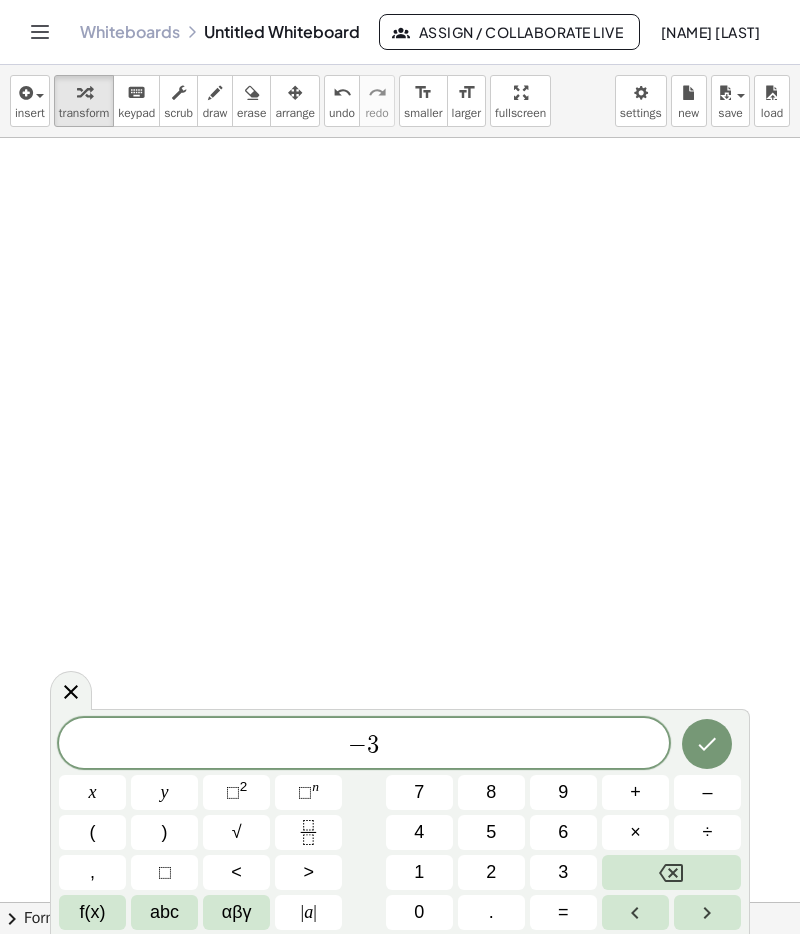 click on "x" at bounding box center (92, 792) 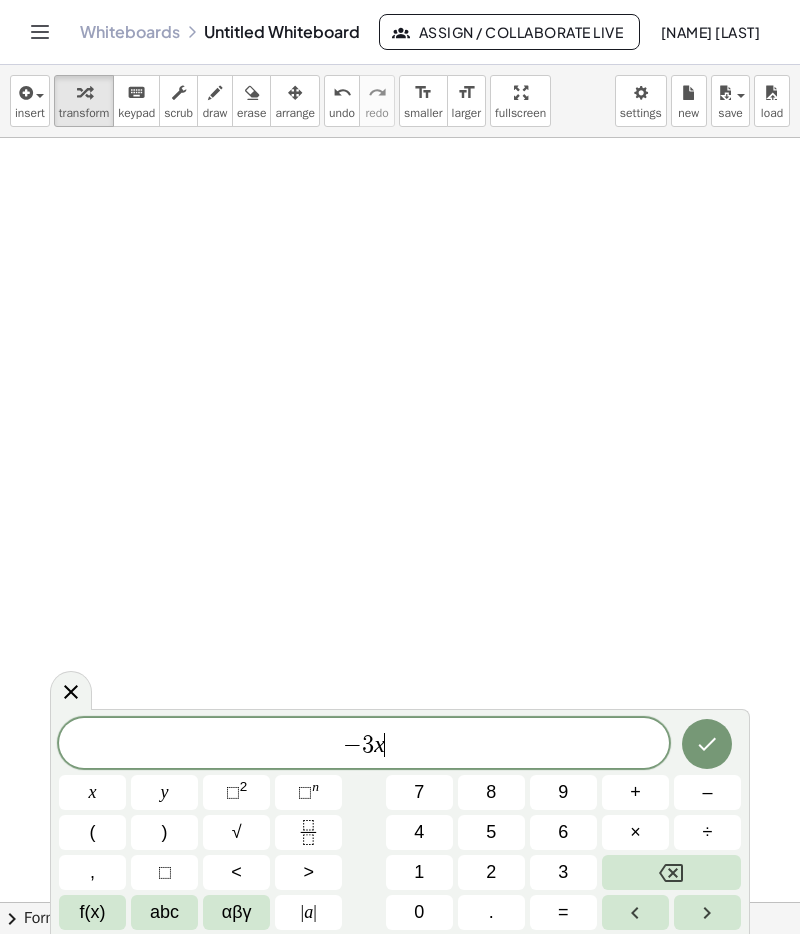 click on "⬚ 2" at bounding box center [236, 792] 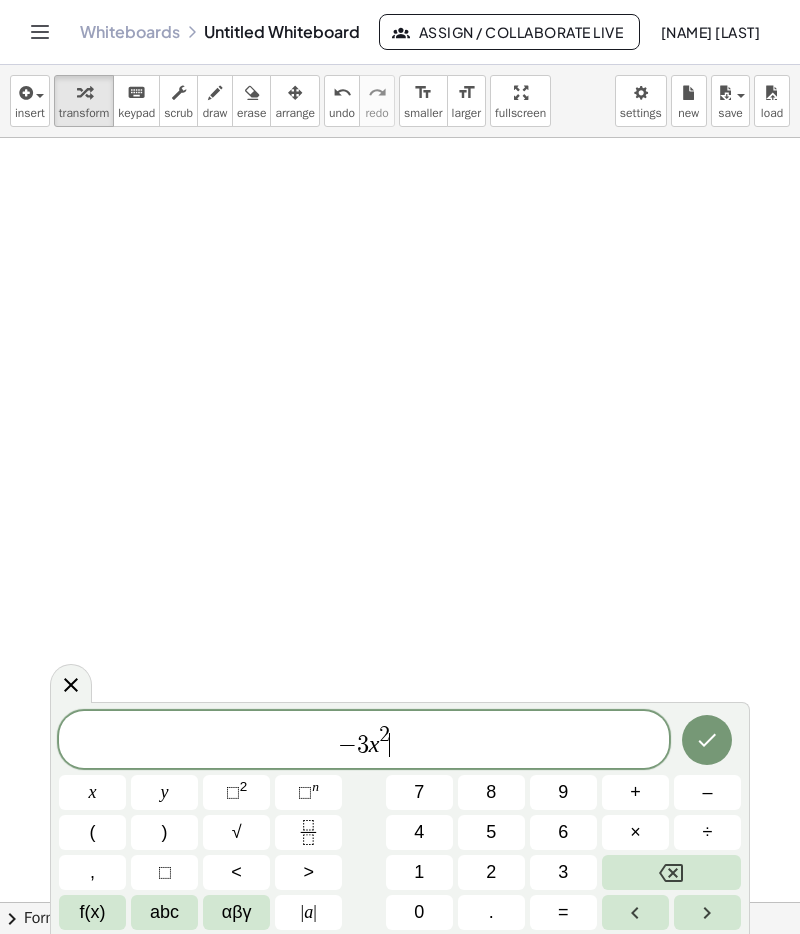 click on "y" at bounding box center (164, 792) 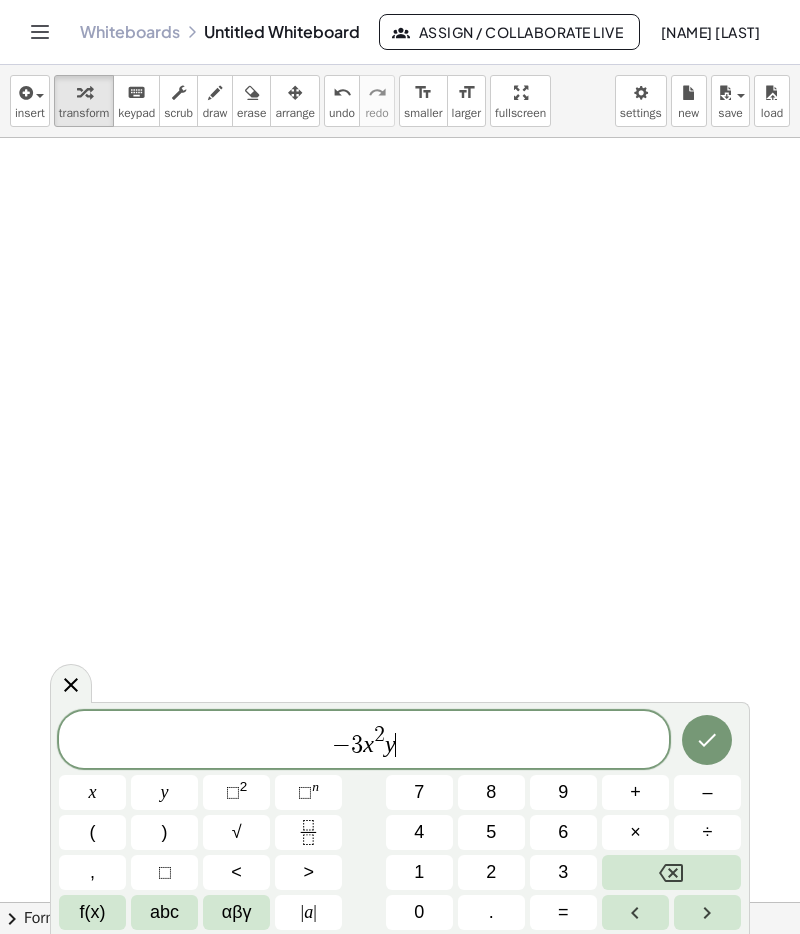 click on "3" at bounding box center (563, 872) 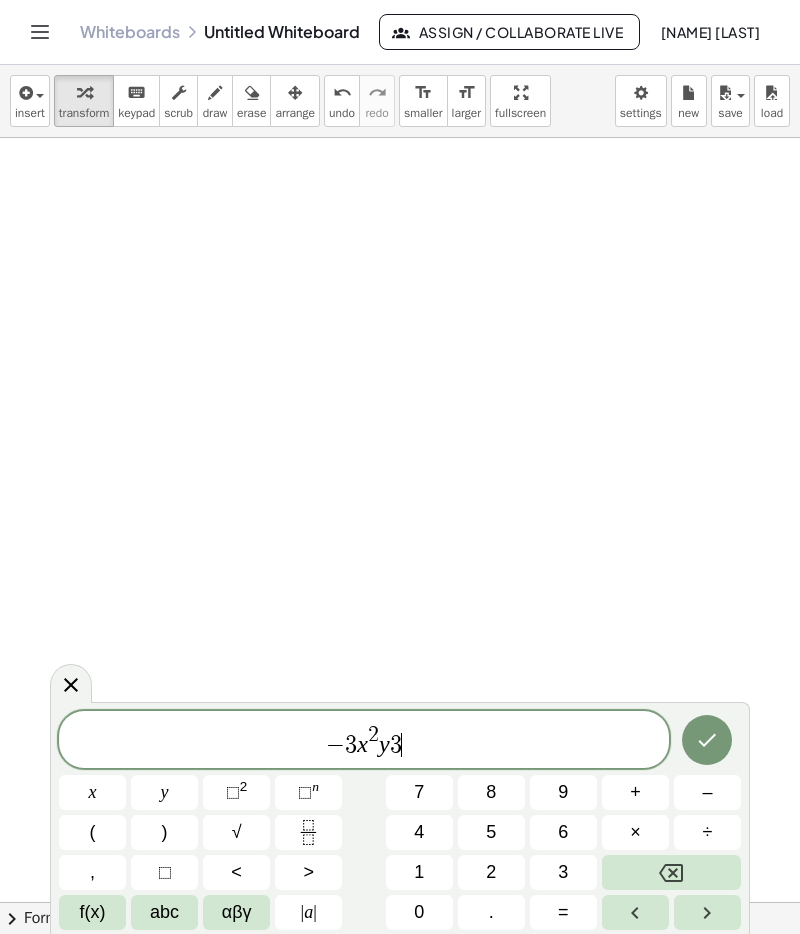 click 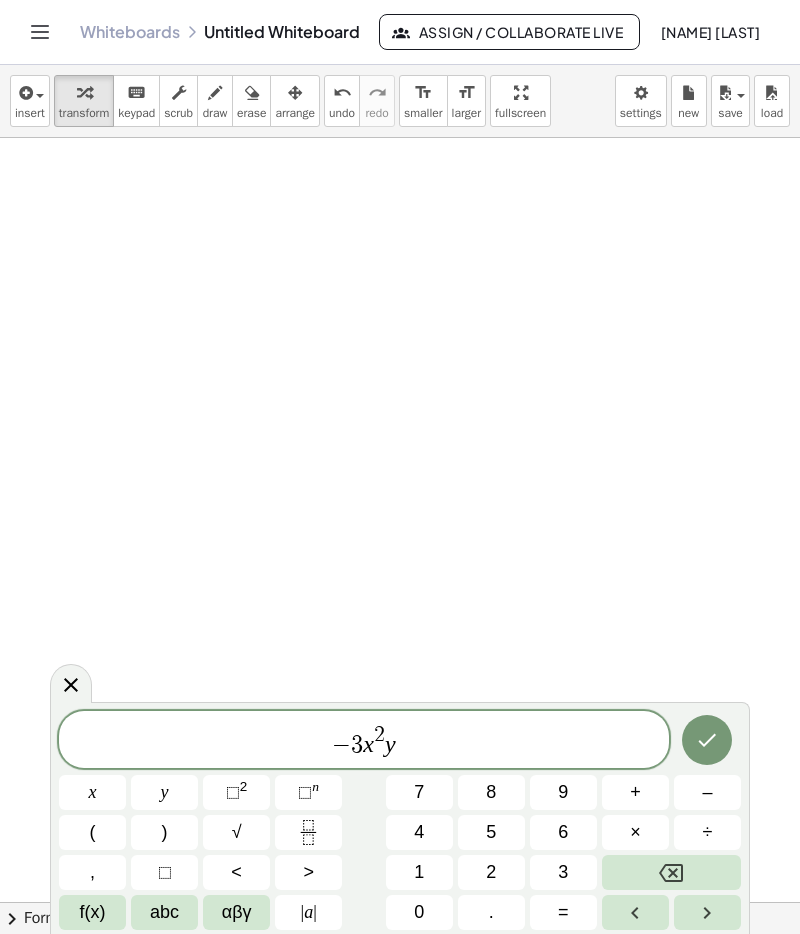 click on "⬚ 2" at bounding box center (236, 792) 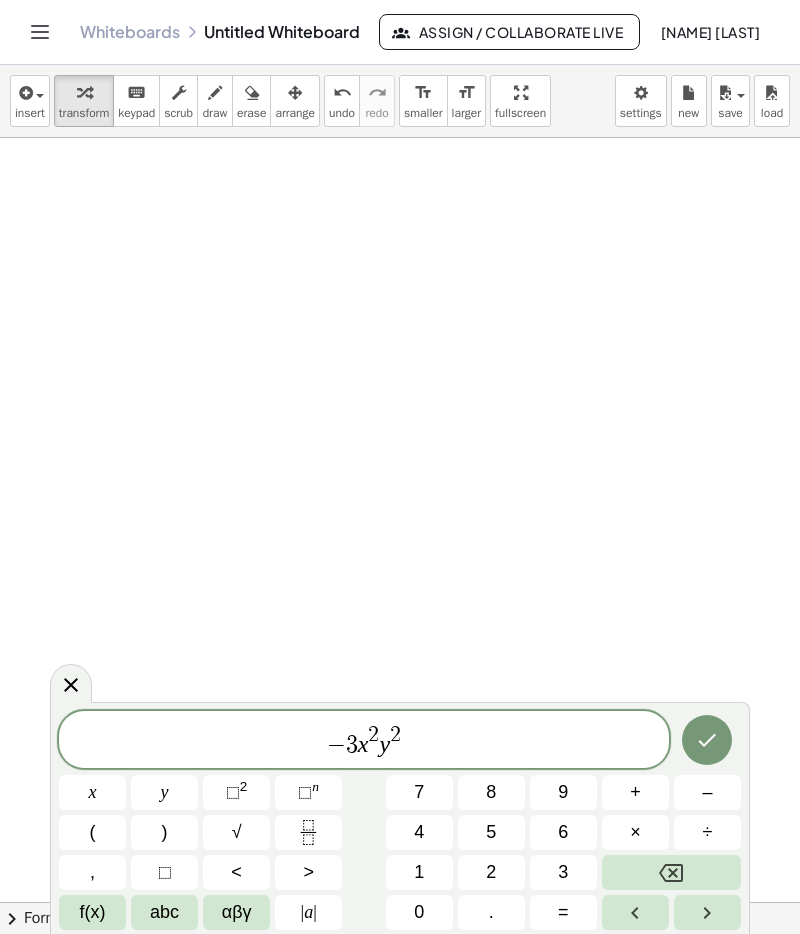 click on "− 3 x 2 y 2 ​" 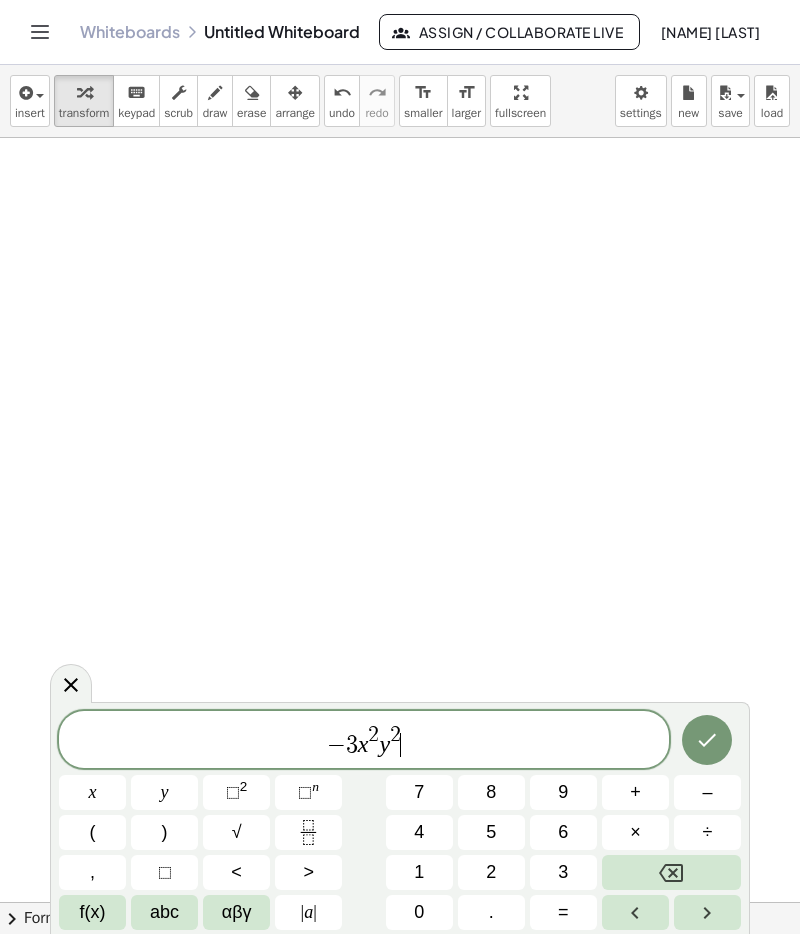 click on "− 3 x 2 y 2 ​" at bounding box center [364, 741] 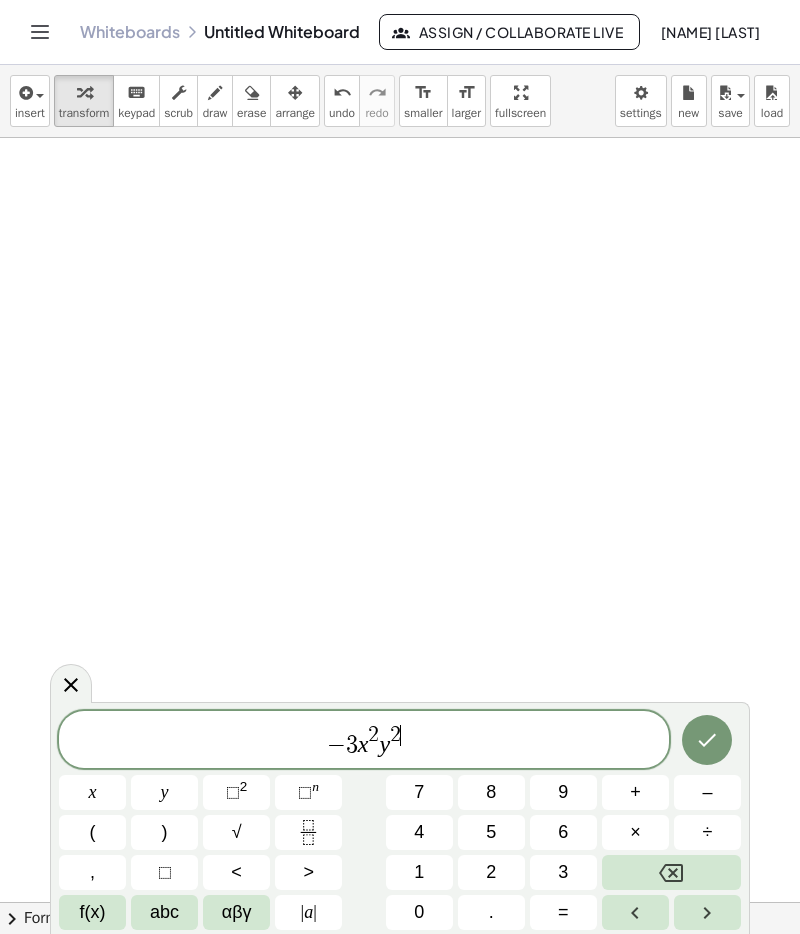 click 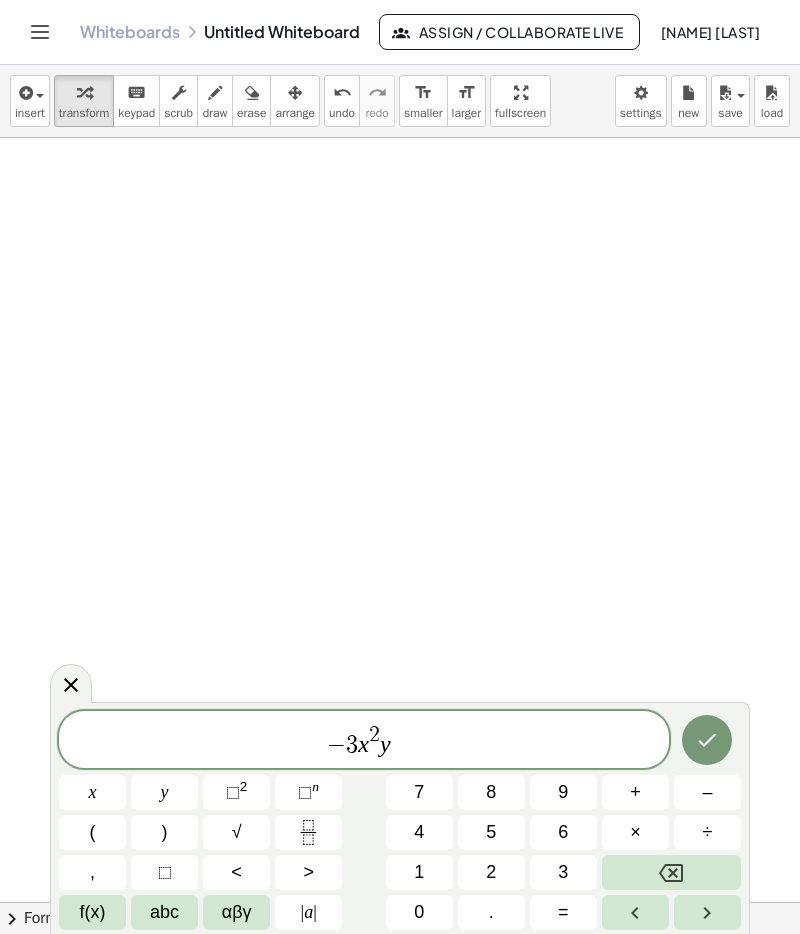 click on "3" at bounding box center [563, 872] 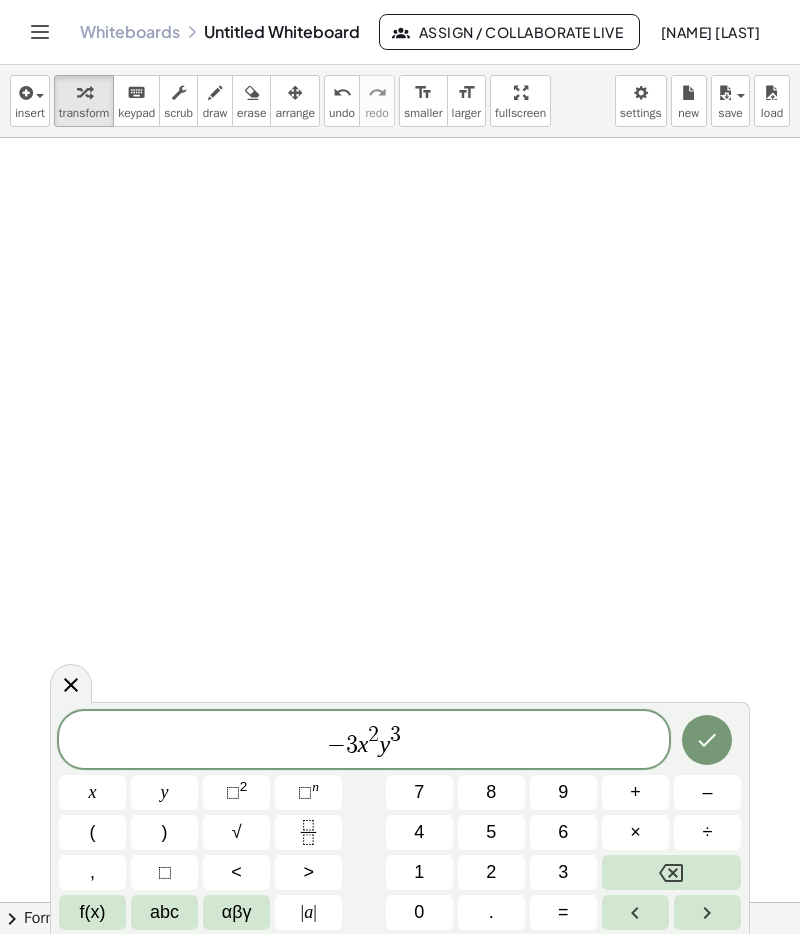 click on "− 3 x 2 y 3 ​" at bounding box center (364, 741) 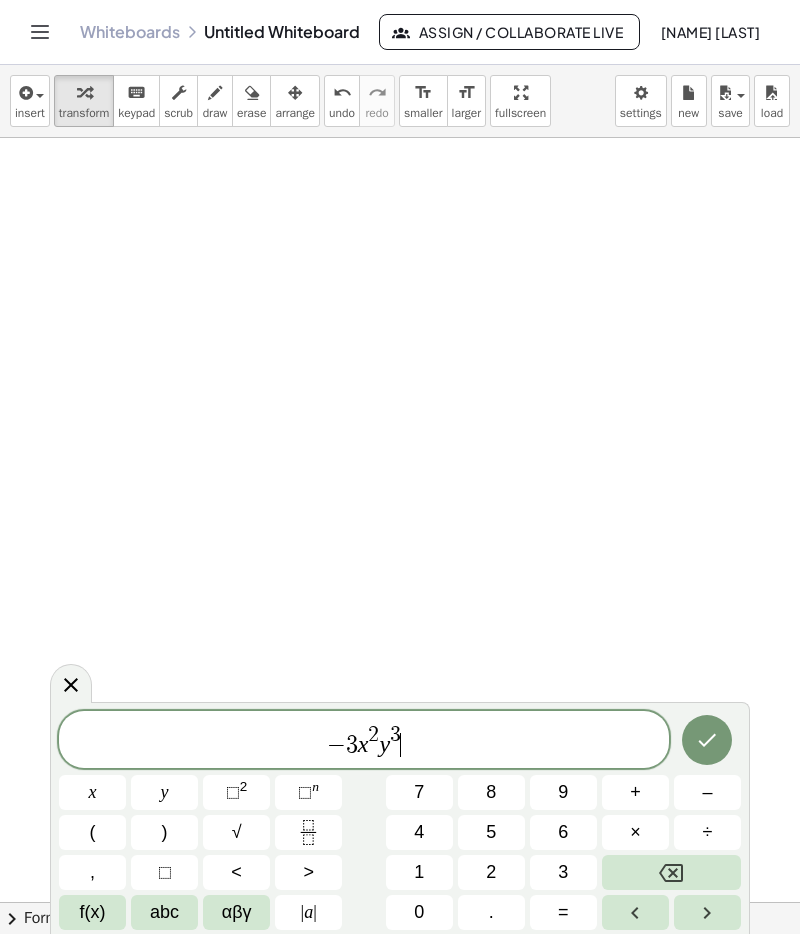 click on "+" at bounding box center (635, 792) 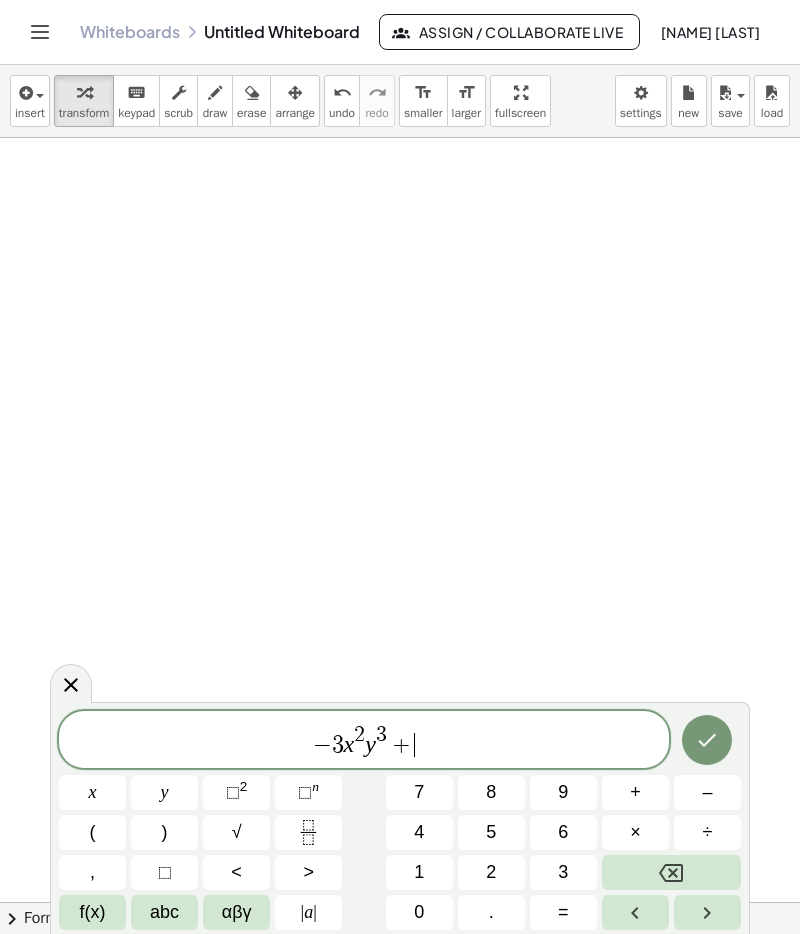 click on "5" at bounding box center (491, 832) 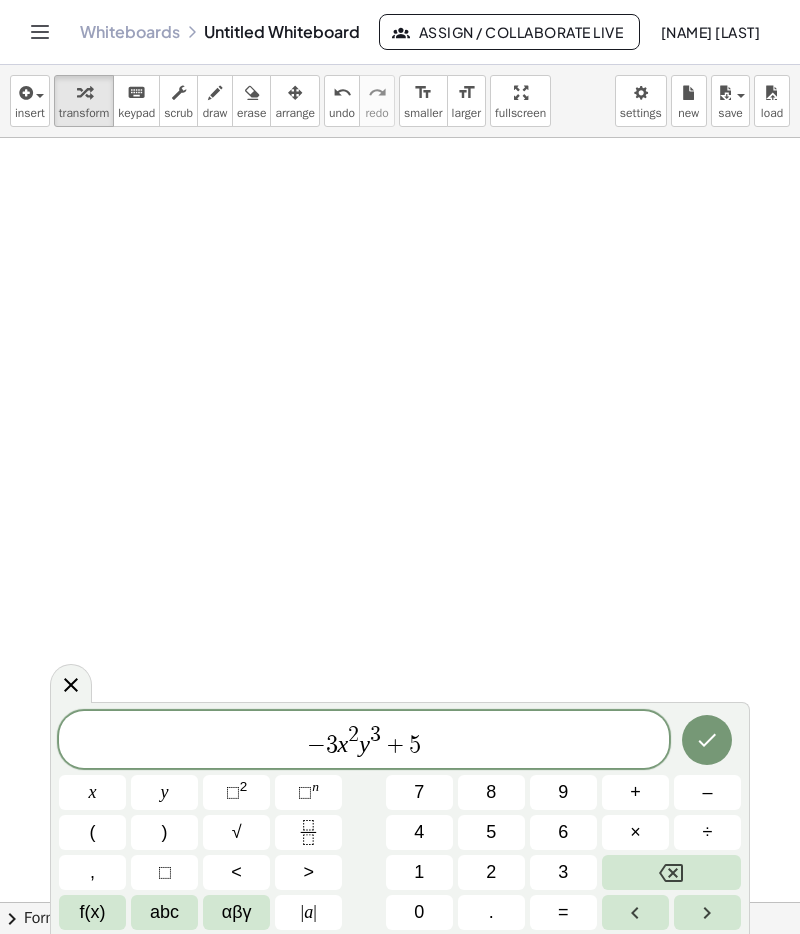 click on "x" at bounding box center [92, 792] 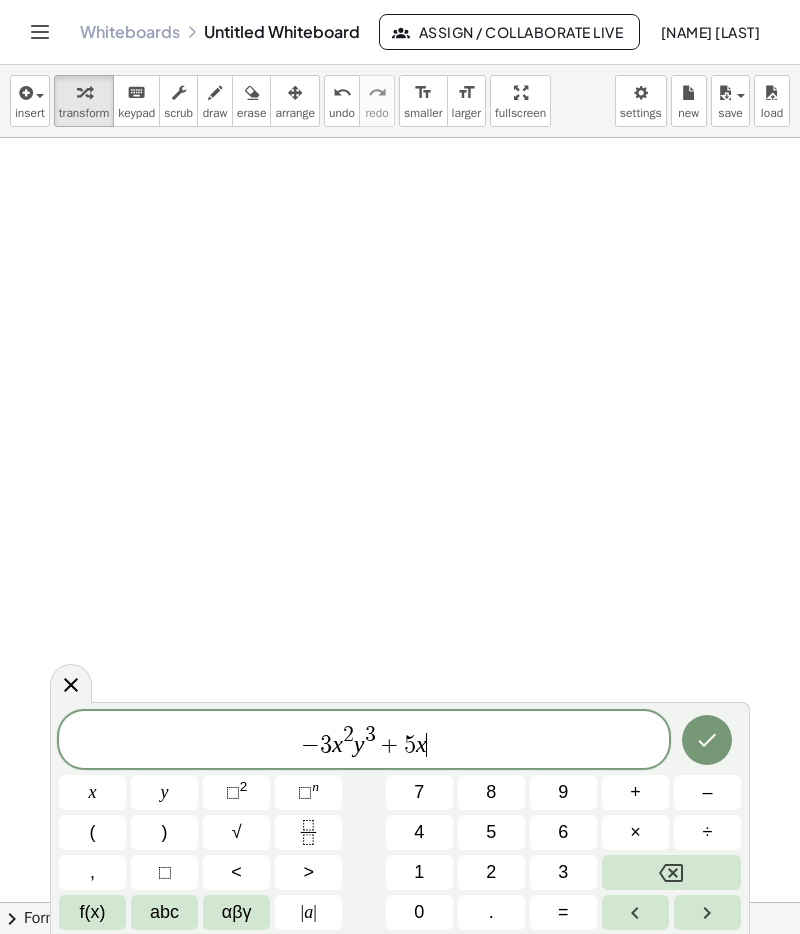 click on "(" at bounding box center (92, 832) 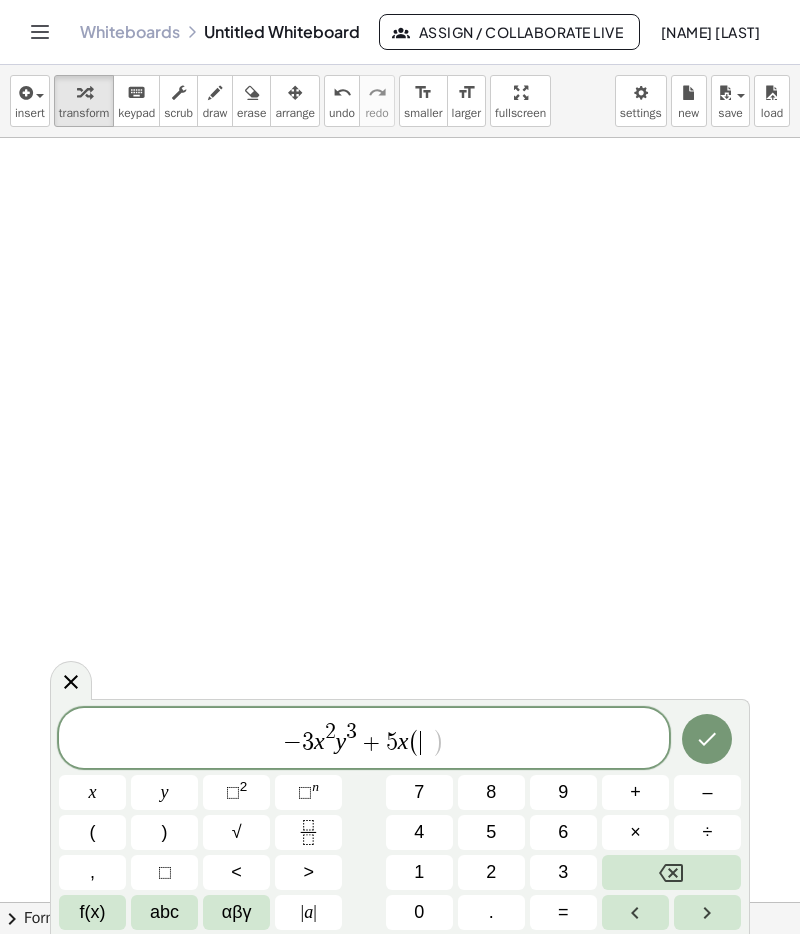 click on "x" at bounding box center (92, 792) 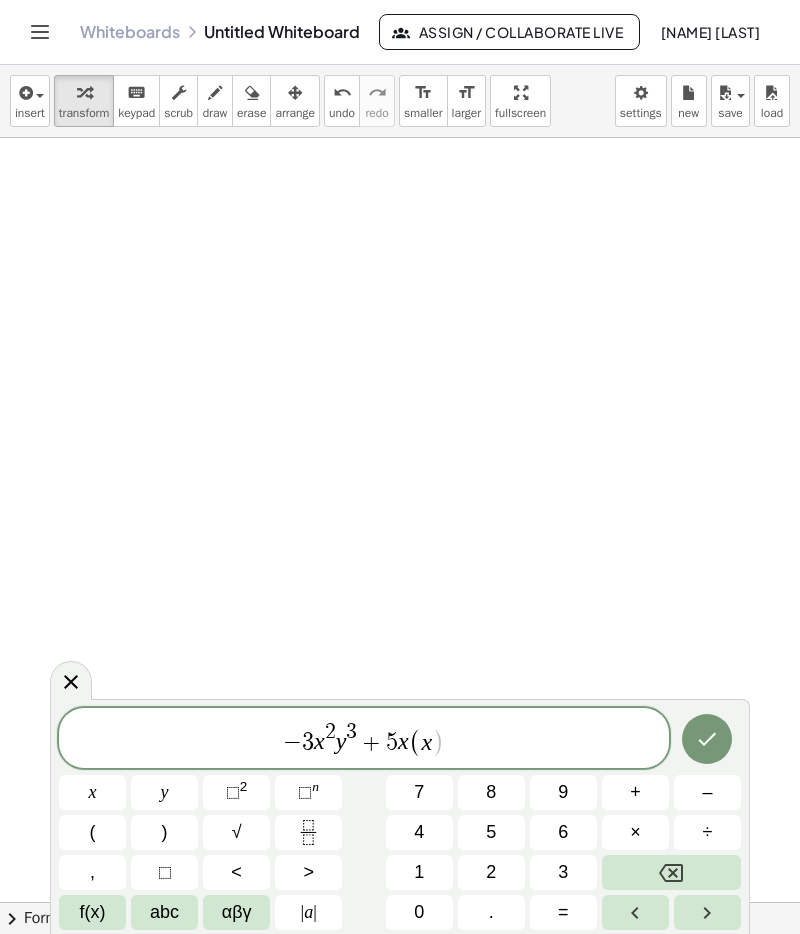 click on "–" at bounding box center [707, 792] 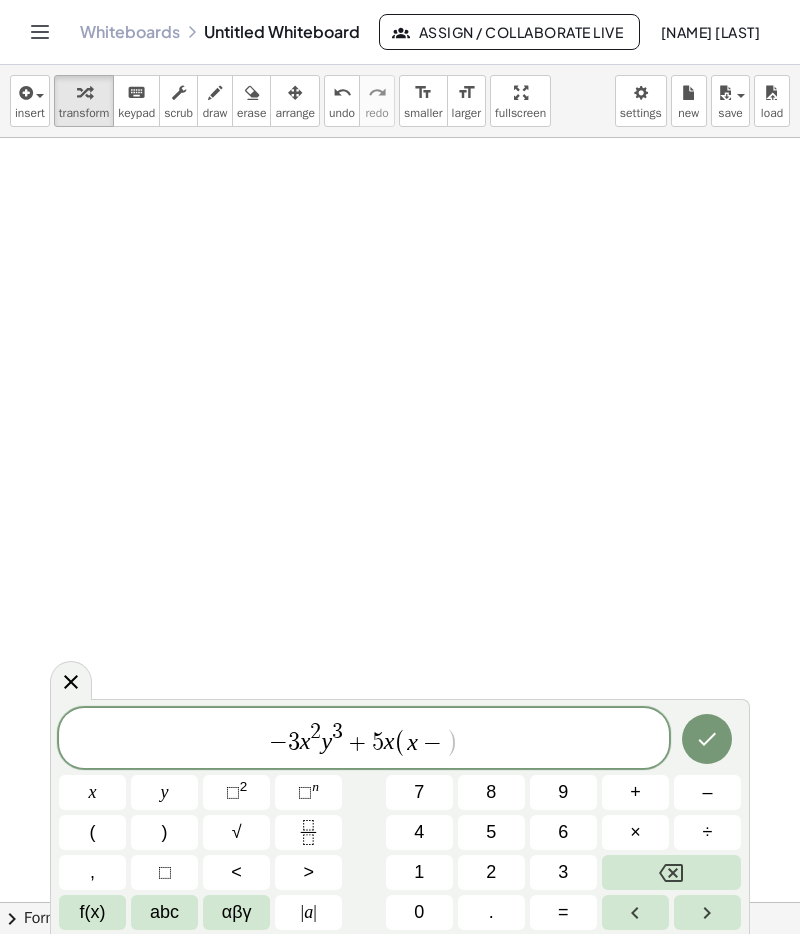 click on "5" at bounding box center [491, 832] 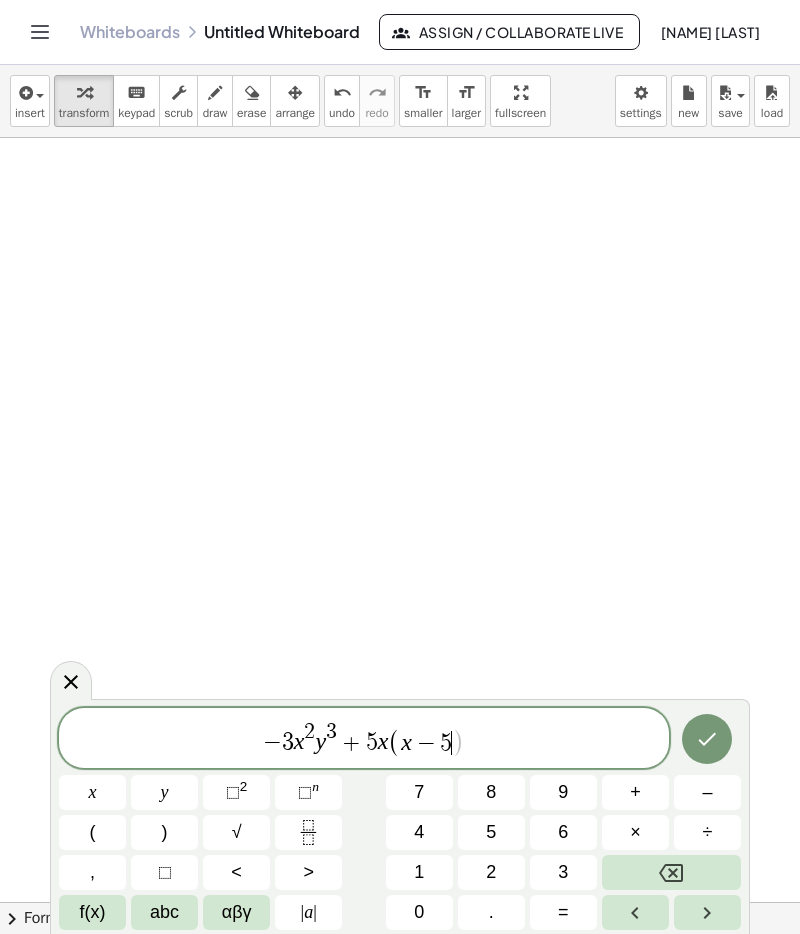 click on "–" at bounding box center [707, 792] 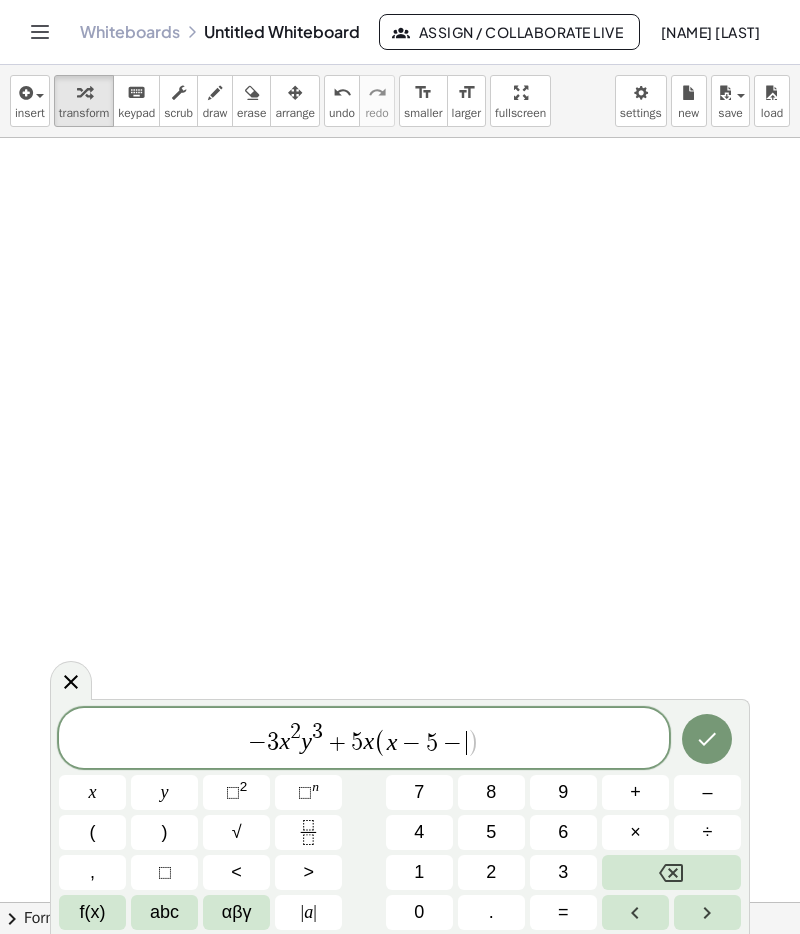 click at bounding box center [671, 872] 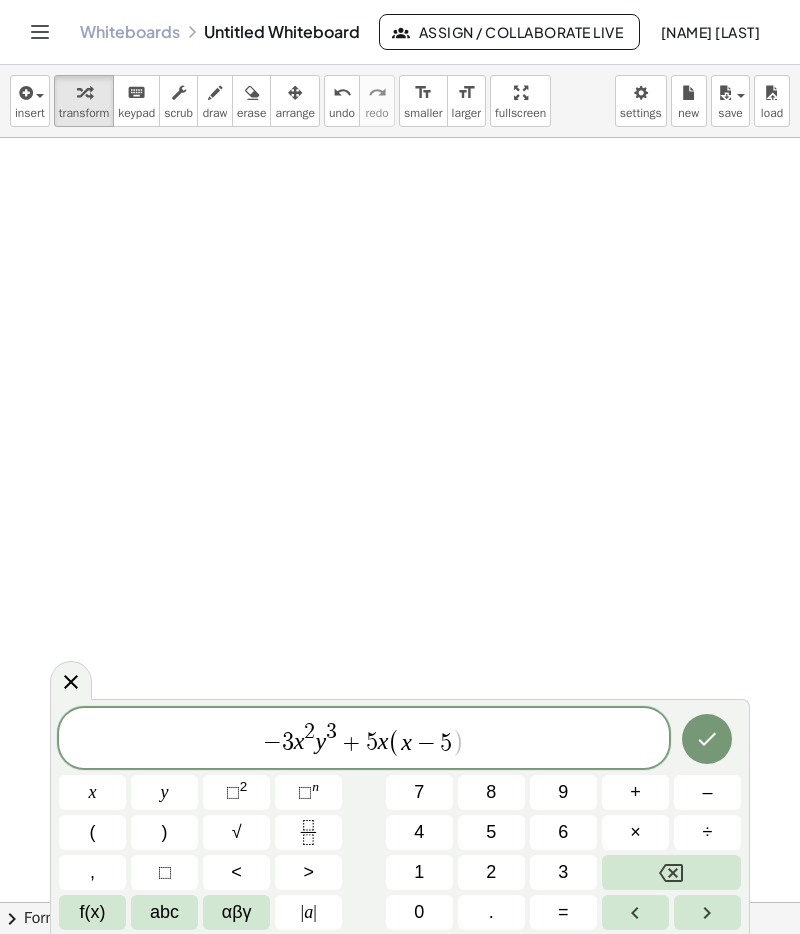 click at bounding box center [671, 872] 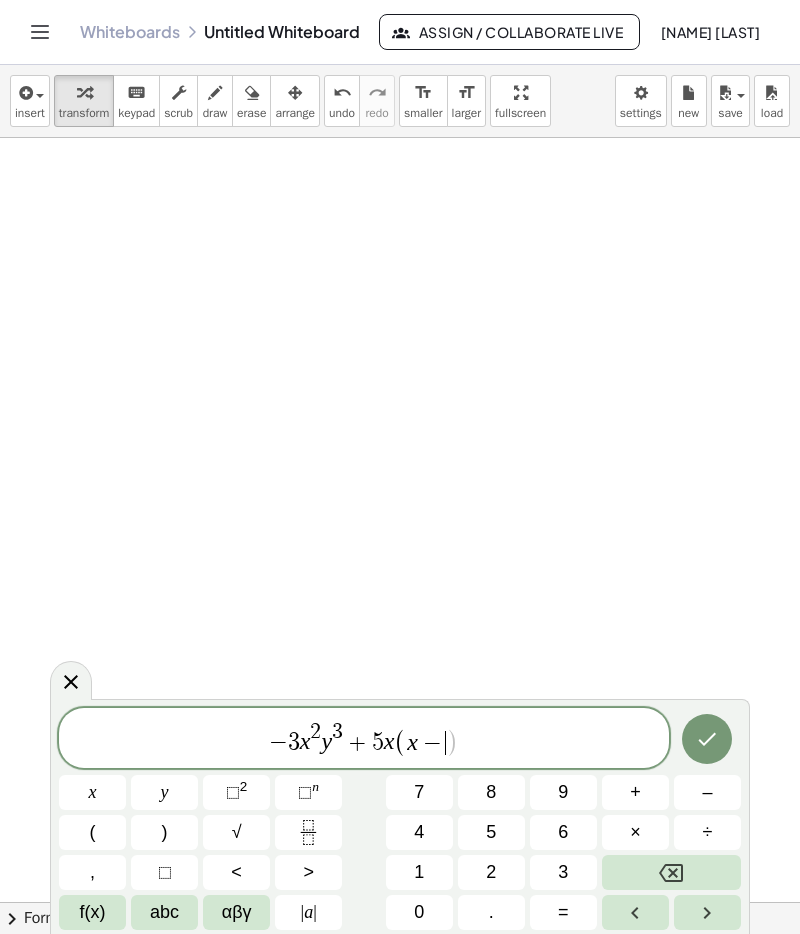 click on "2" at bounding box center [491, 872] 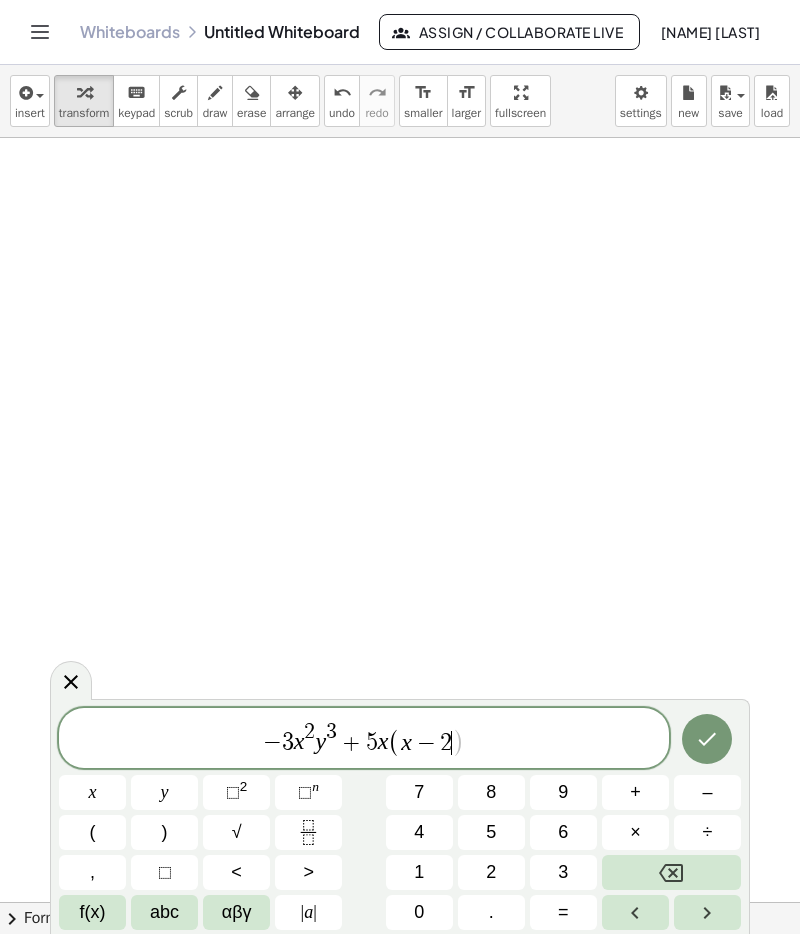 click on "y" at bounding box center (165, 792) 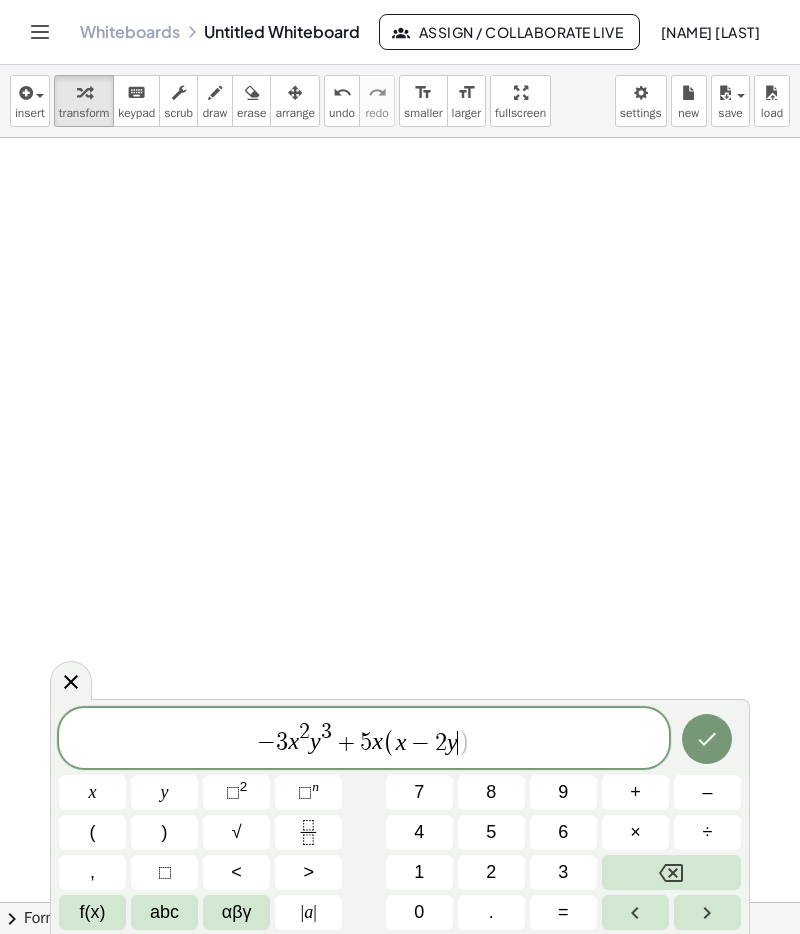 click on ")" at bounding box center (164, 832) 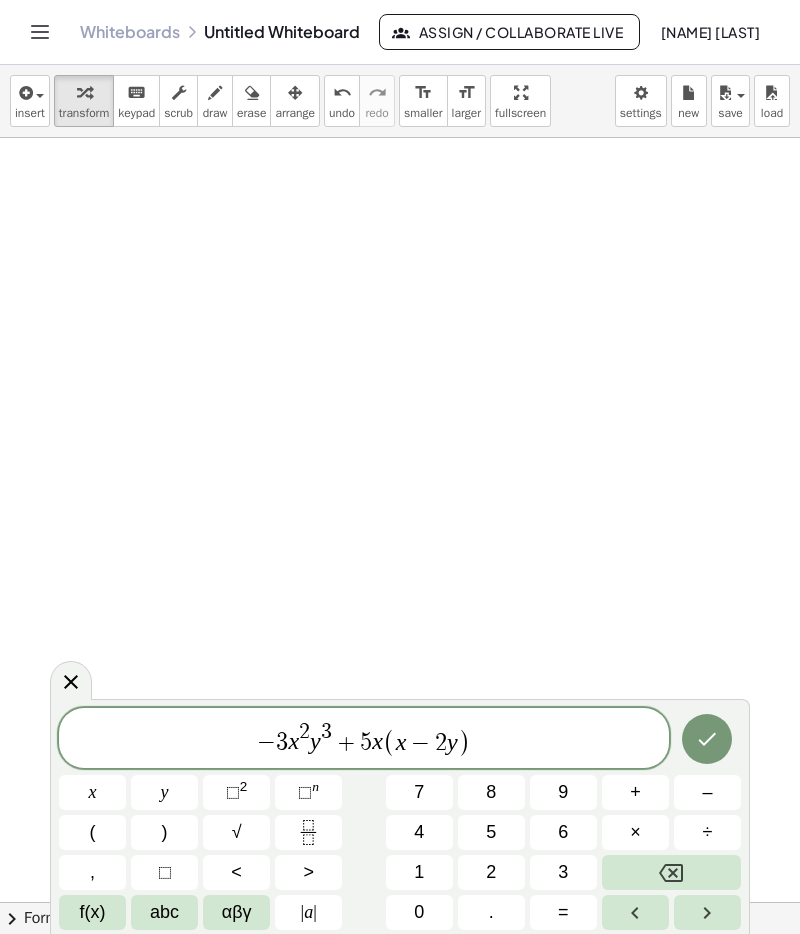 click on "+" at bounding box center [635, 792] 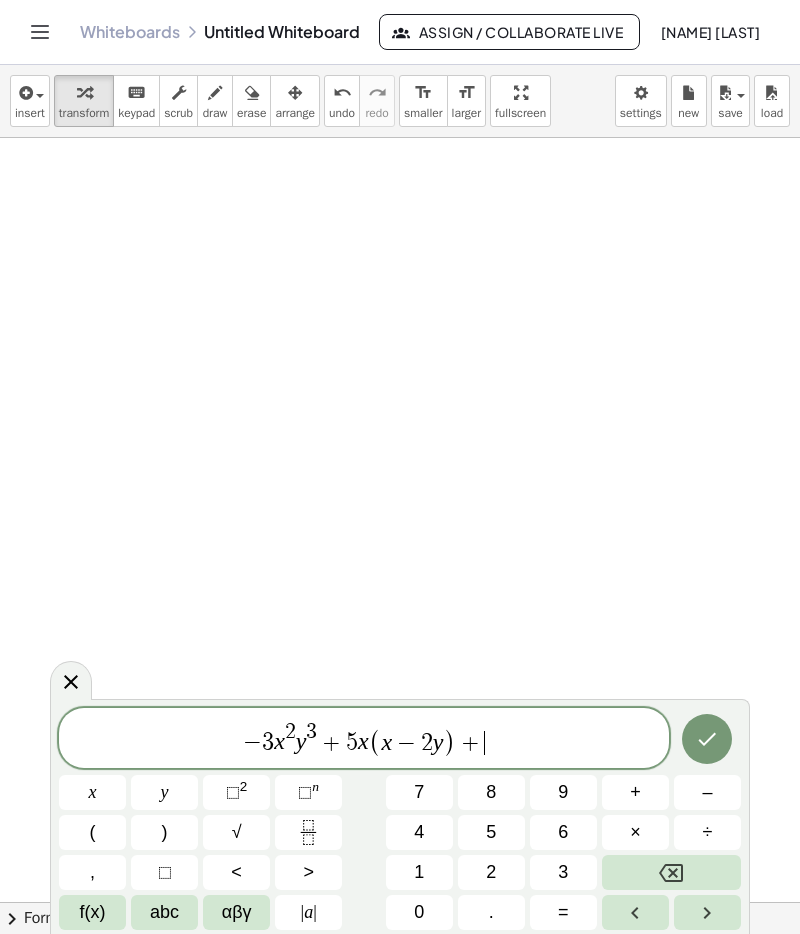 click on "6" at bounding box center (563, 832) 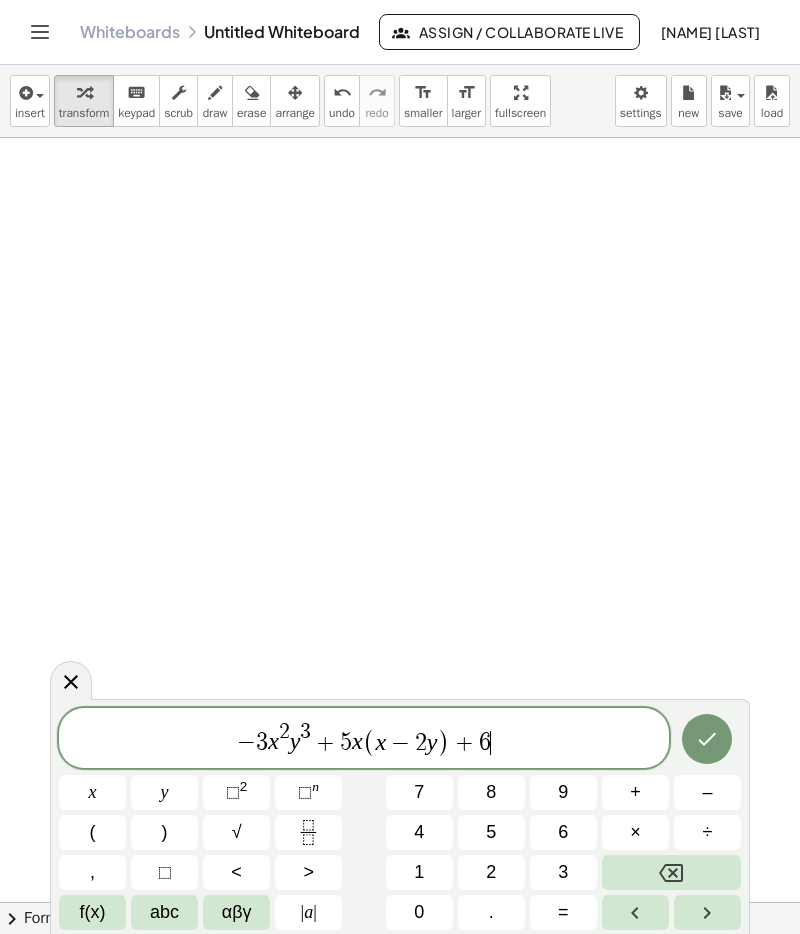 click on "x" at bounding box center [93, 792] 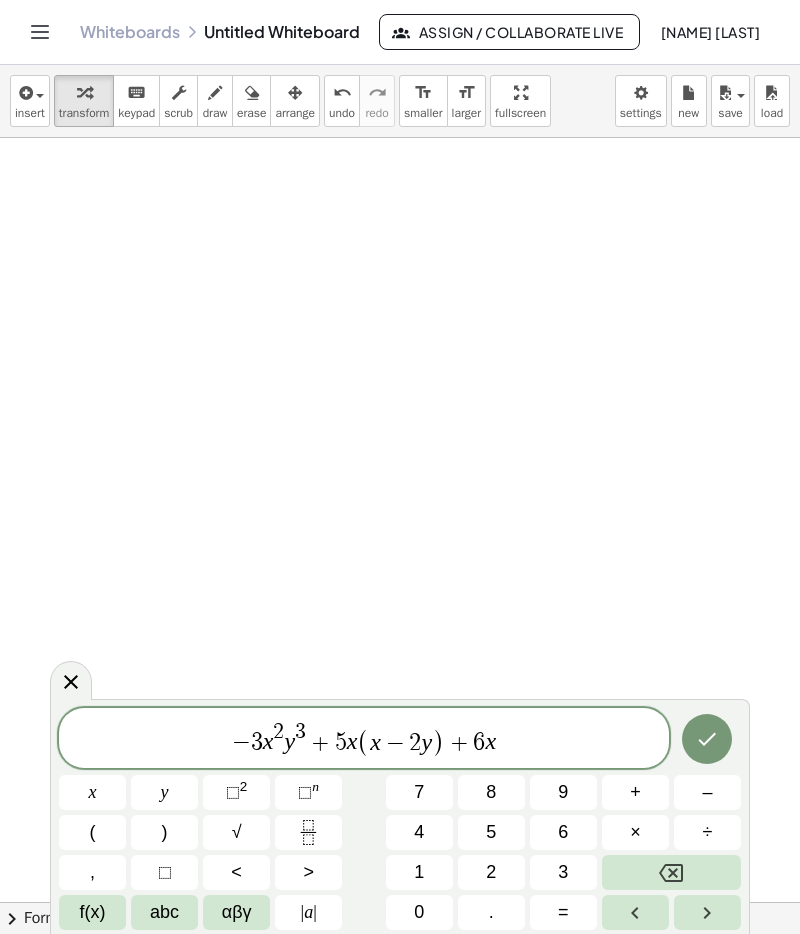 click on "y" at bounding box center [164, 792] 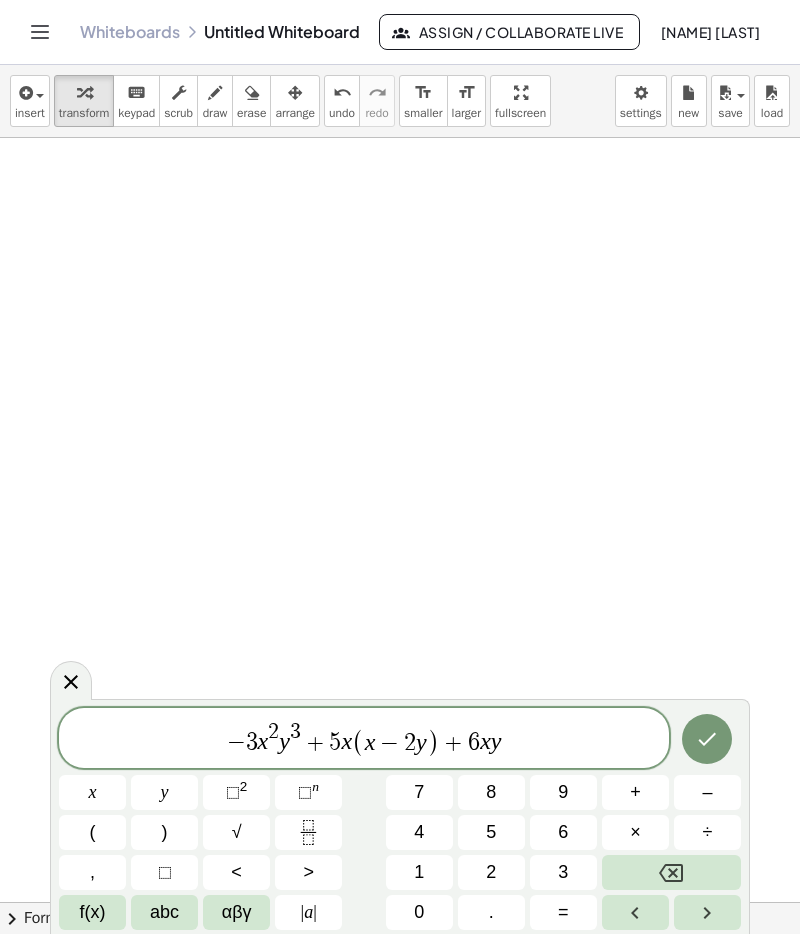 click on "(" at bounding box center (92, 832) 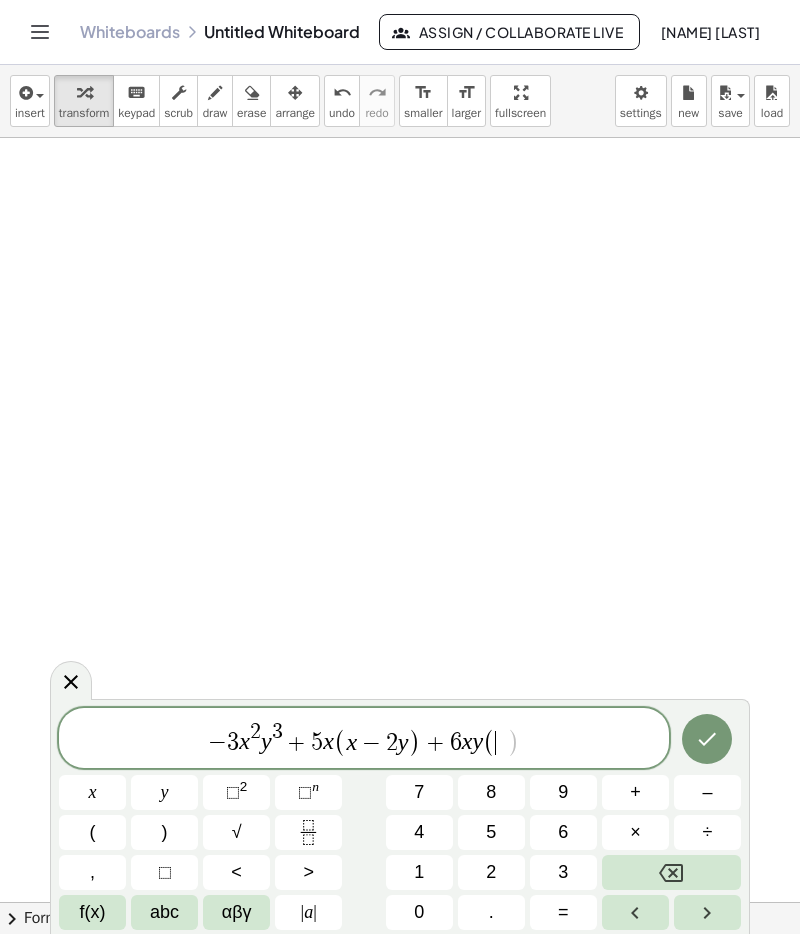 click on "x" at bounding box center (93, 792) 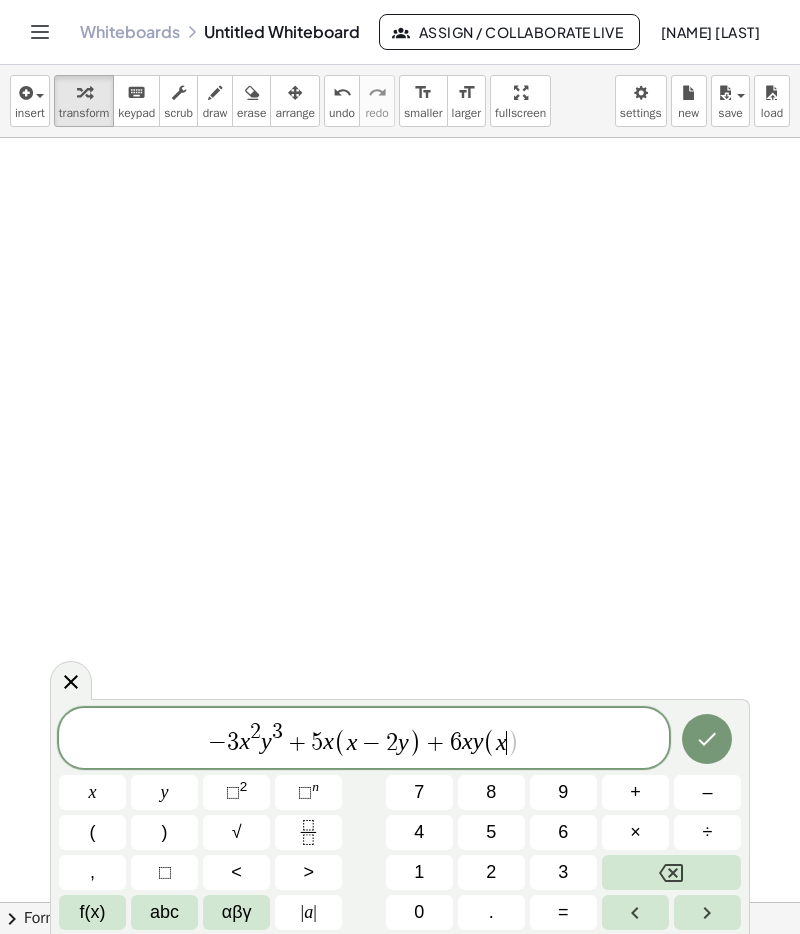 click on "y" at bounding box center (164, 792) 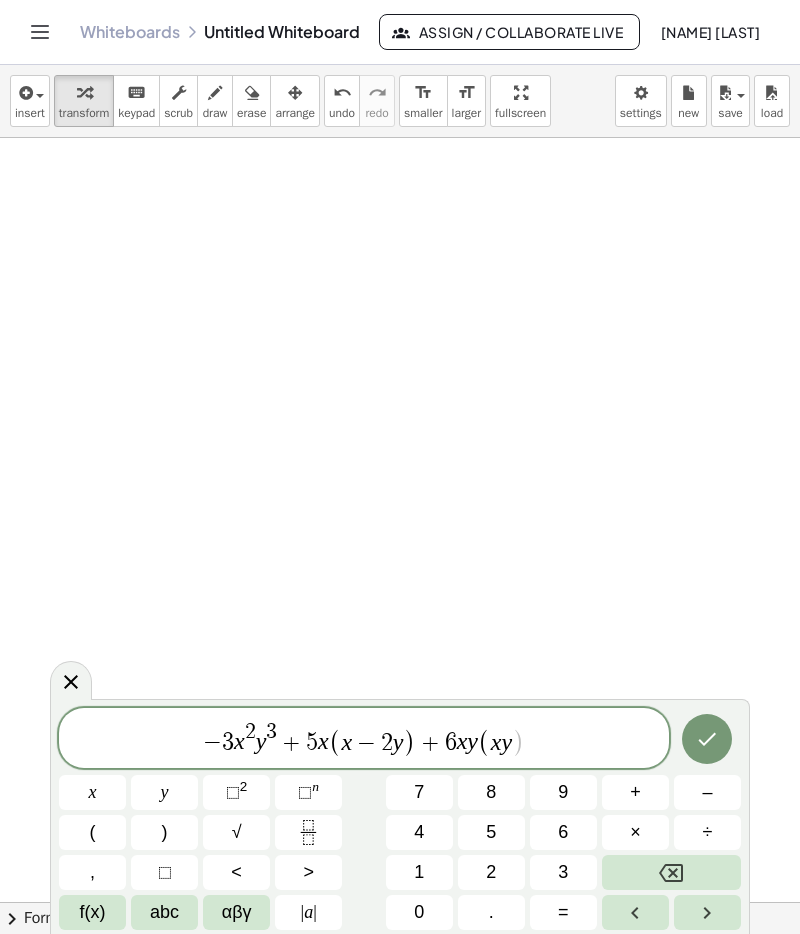 click on "⬚ 2" at bounding box center (236, 792) 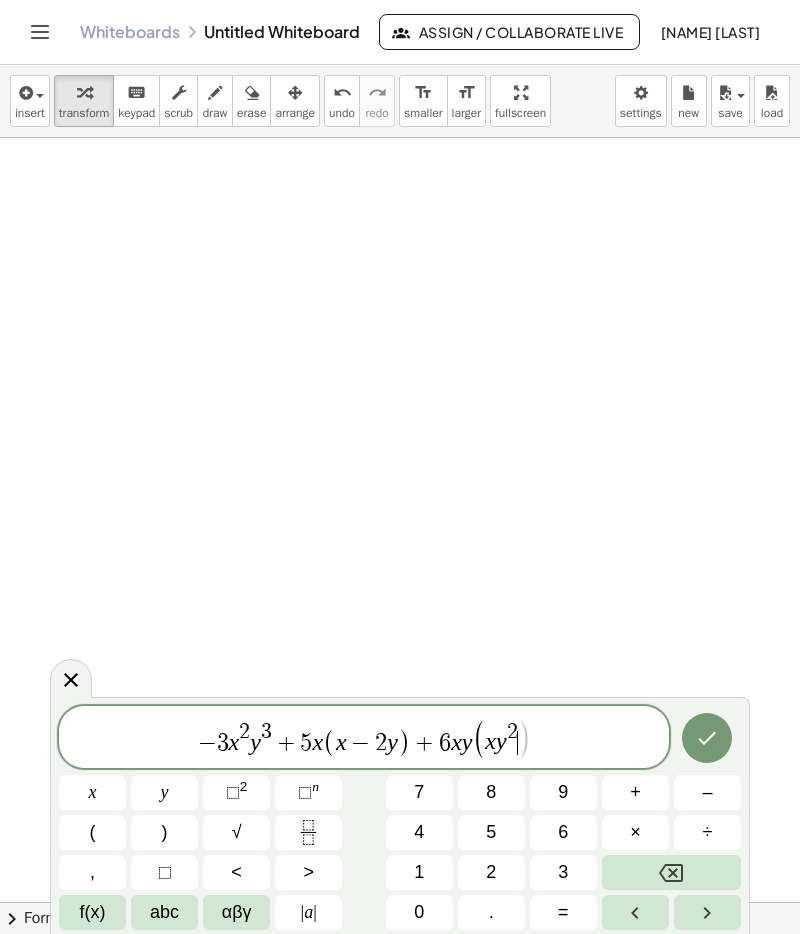 click on "–" at bounding box center [707, 792] 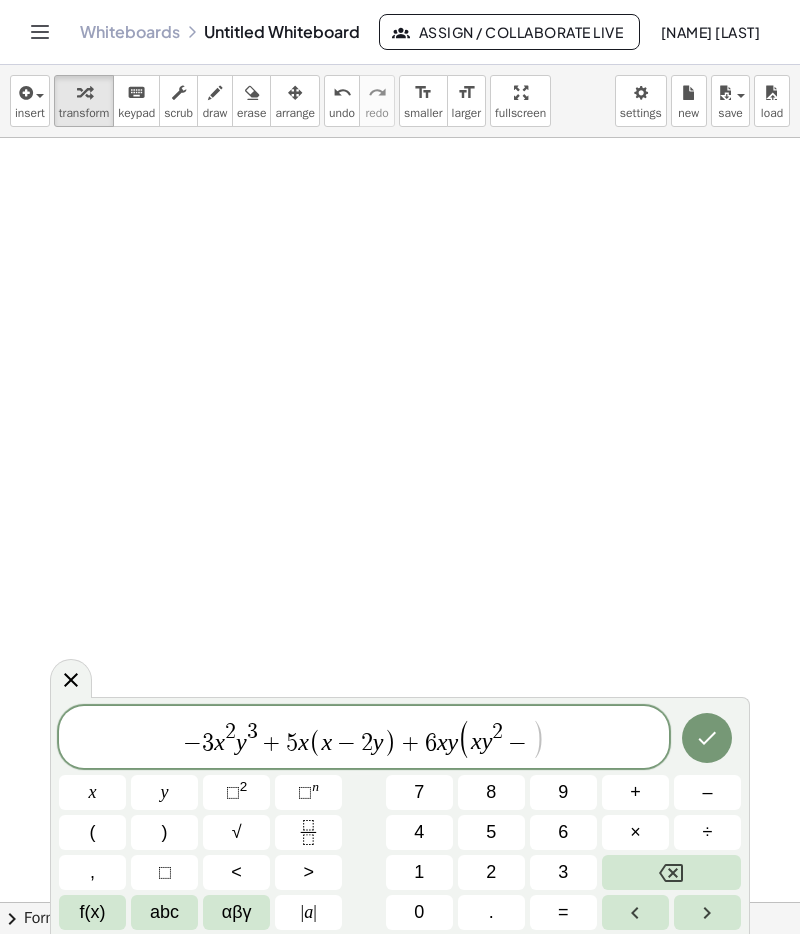 click on "4" at bounding box center (419, 832) 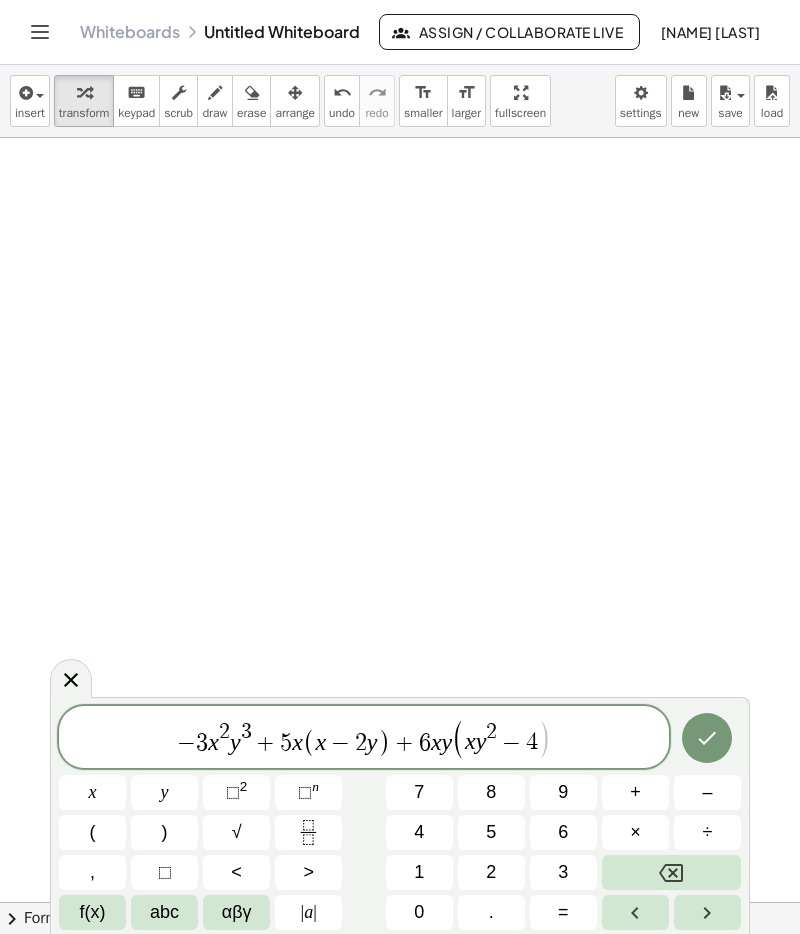 click on "x" at bounding box center [92, 792] 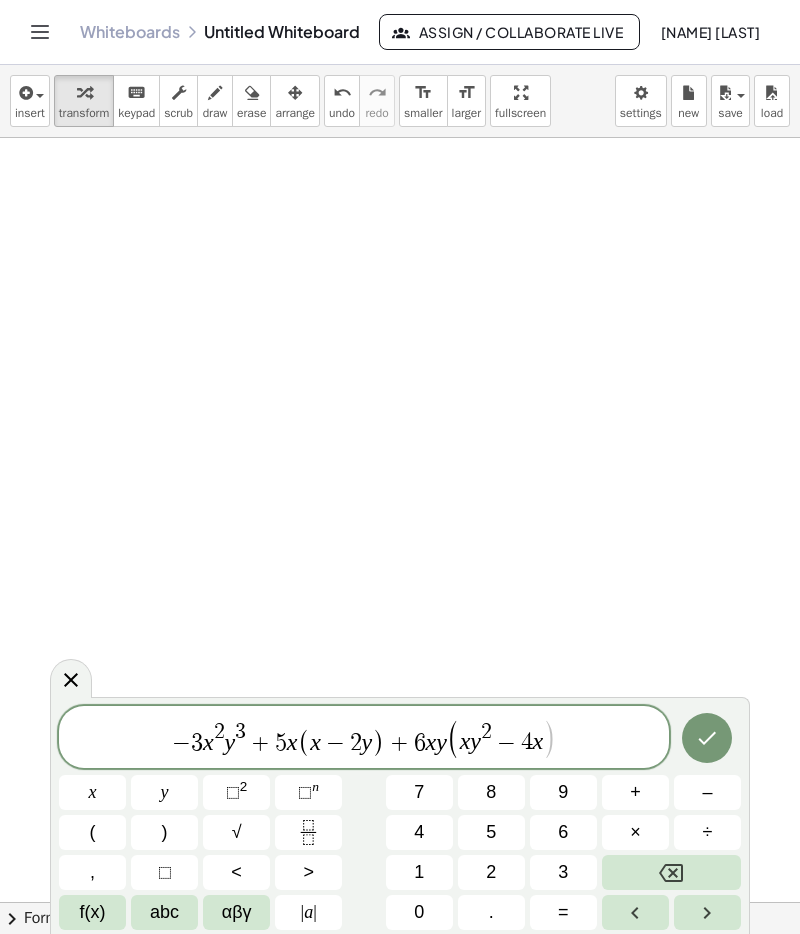 click on "⬚ 2" at bounding box center (236, 792) 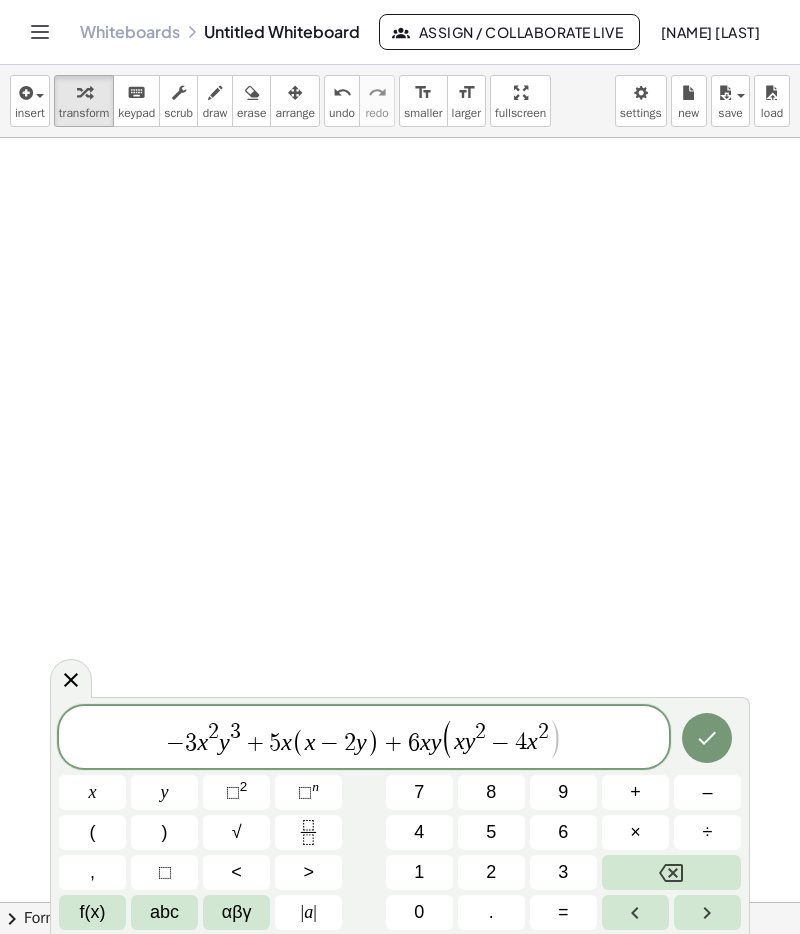 click on "y" at bounding box center (165, 792) 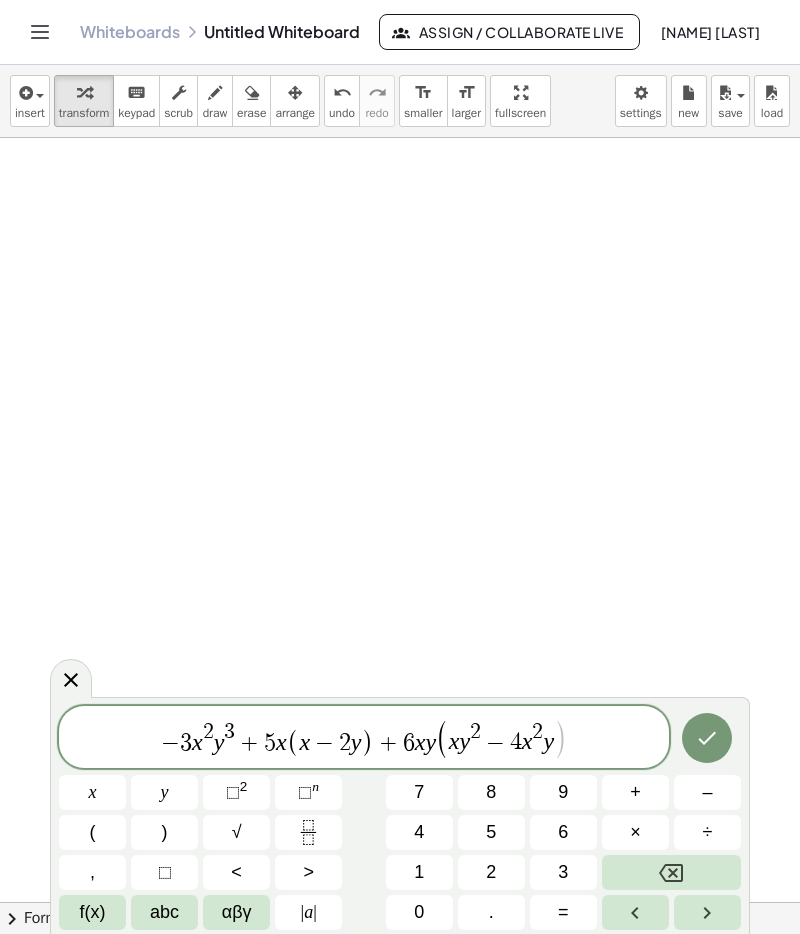 click on ")" at bounding box center (164, 832) 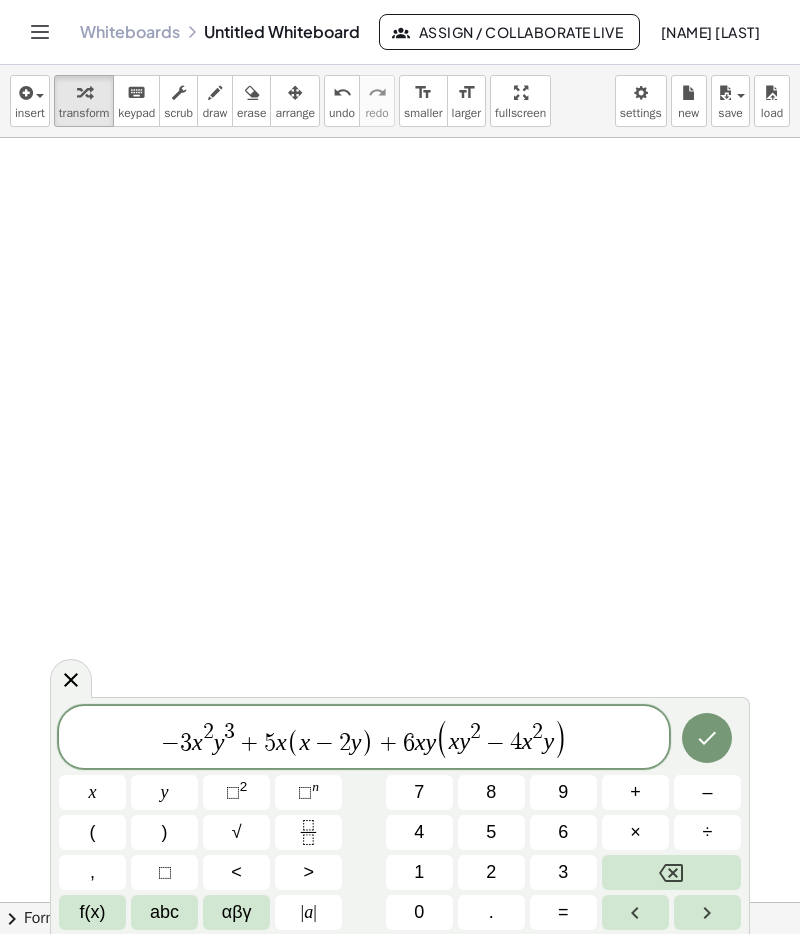 click on "–" at bounding box center (707, 792) 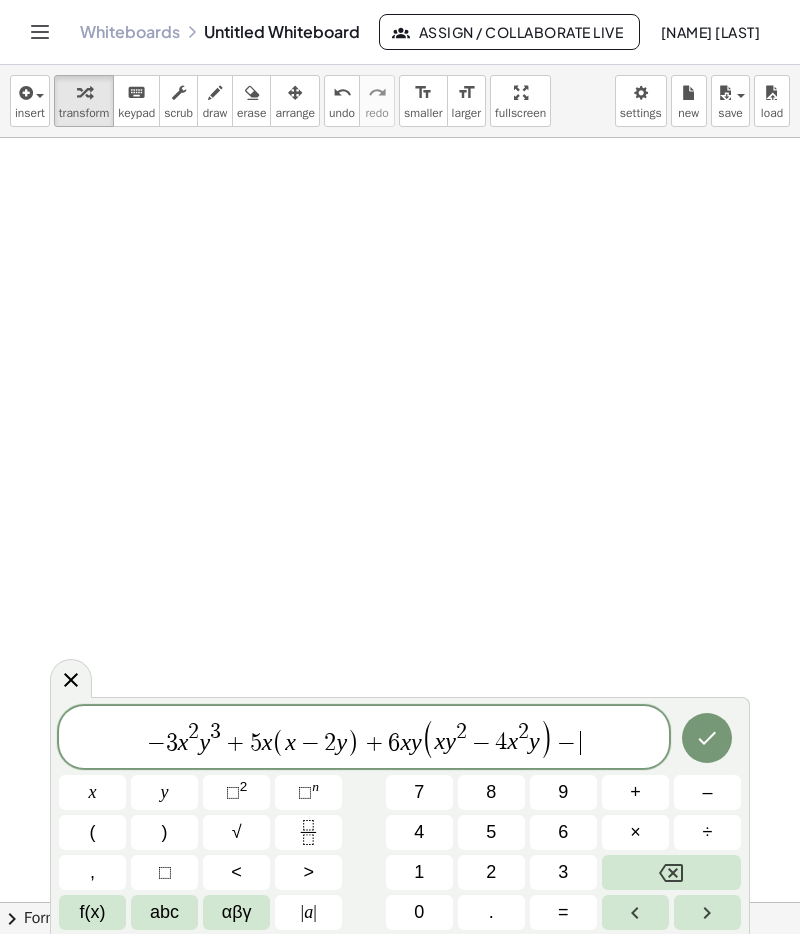 click on "1" at bounding box center (419, 872) 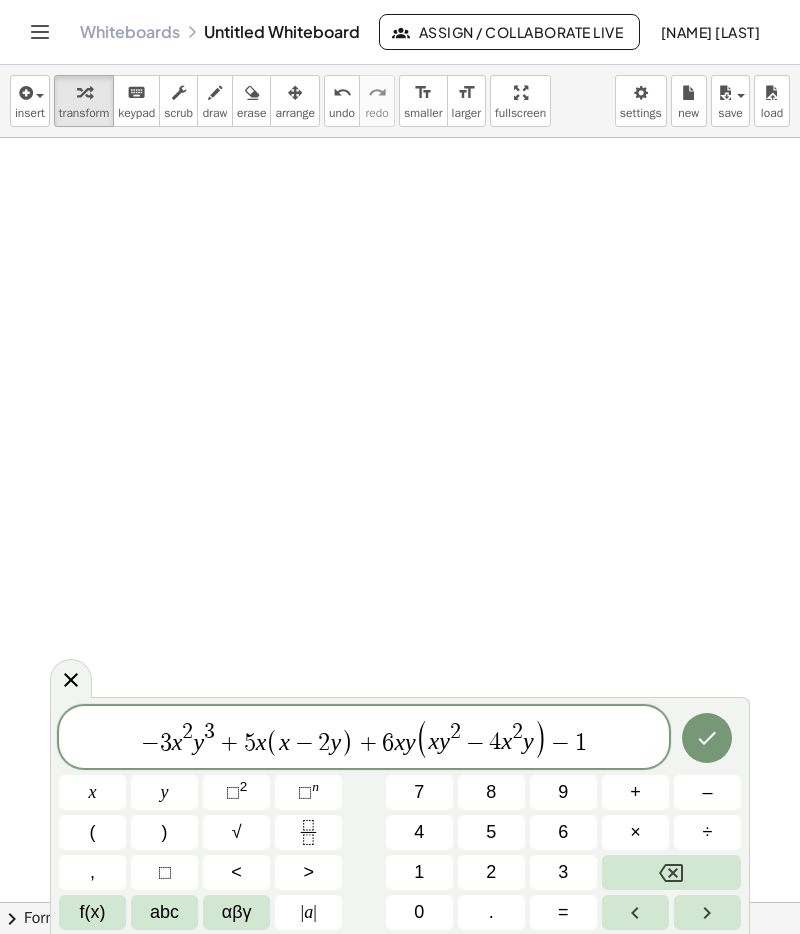 click on "0" at bounding box center [419, 912] 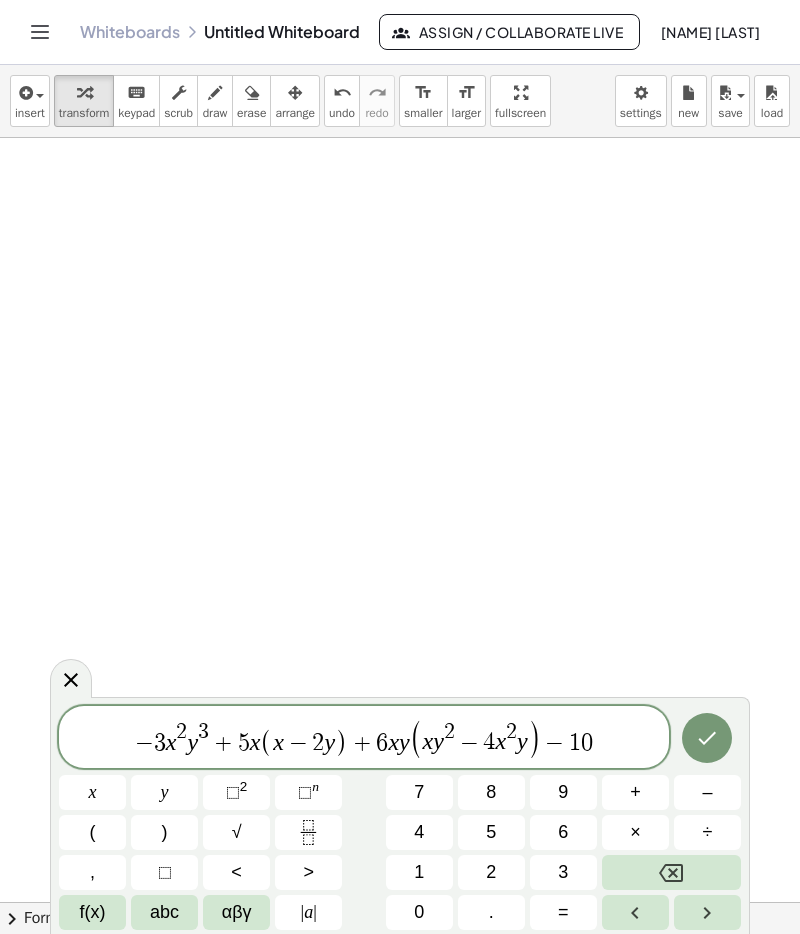click on "+" at bounding box center (635, 792) 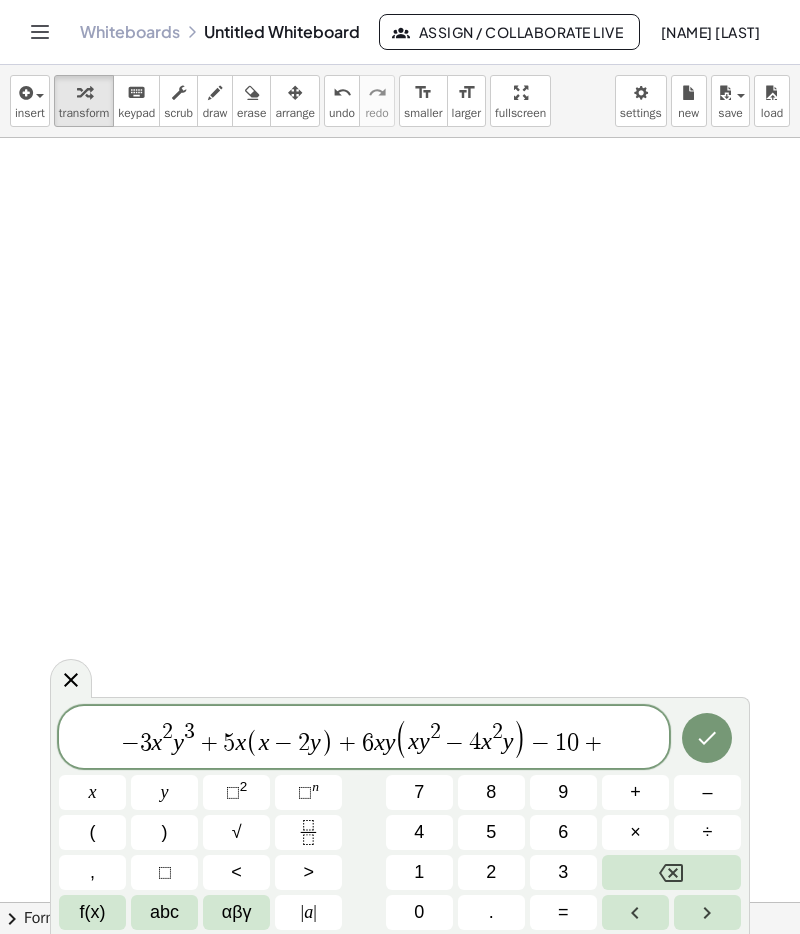 click on "2" at bounding box center [491, 872] 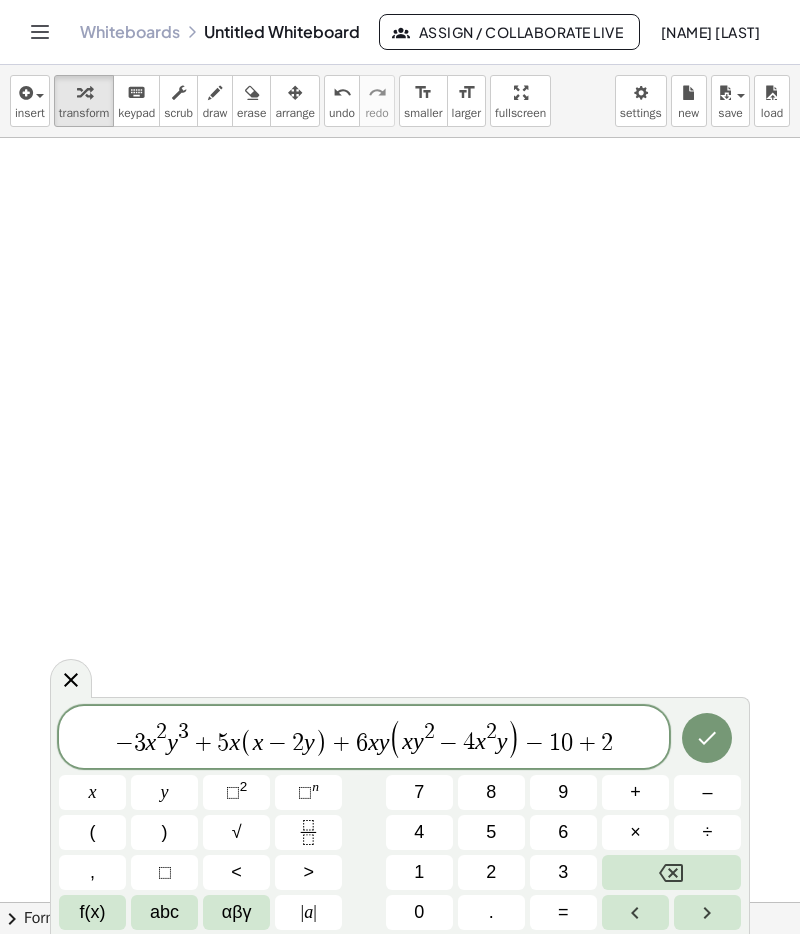 click on "x" at bounding box center (93, 792) 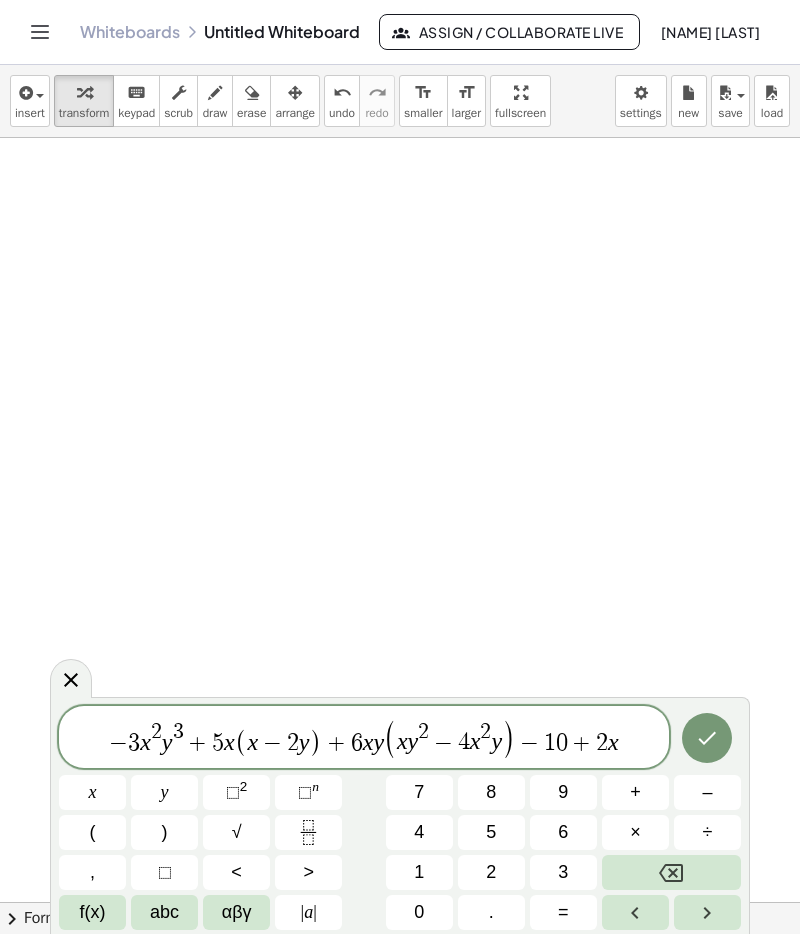 click on "⬚ 2" 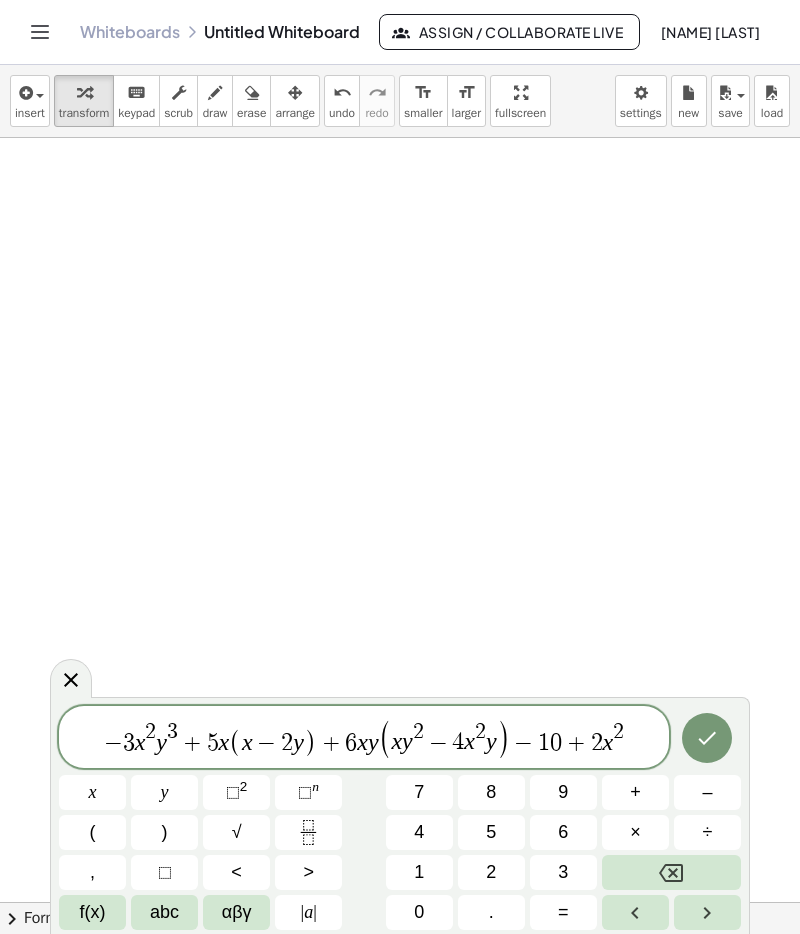 click on "y" at bounding box center (164, 792) 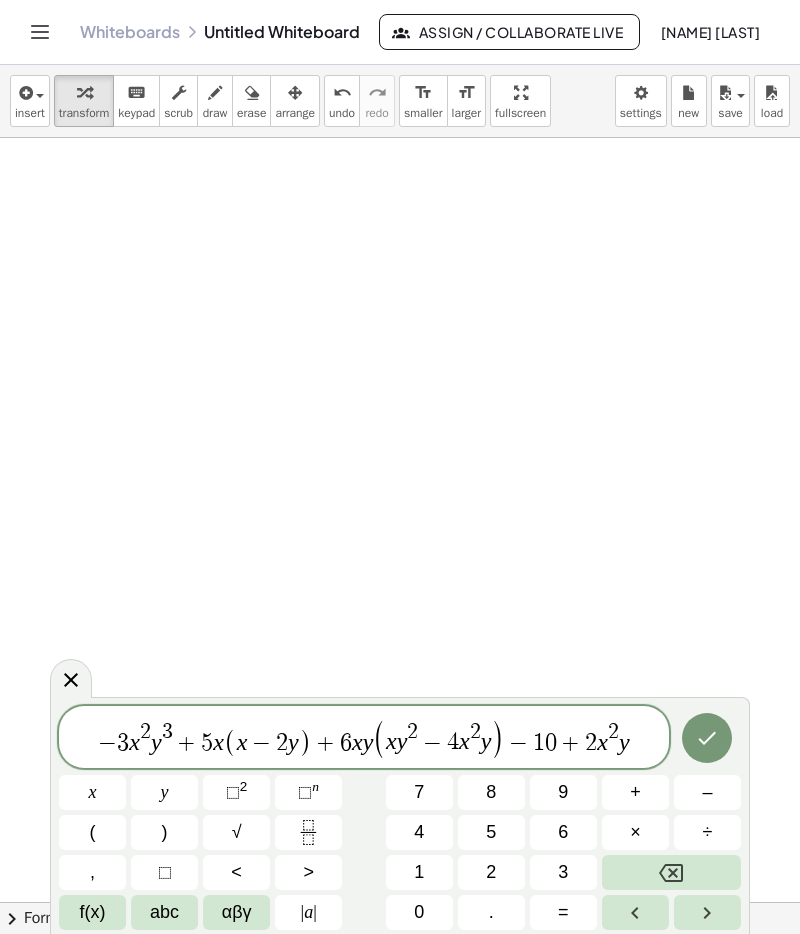 click on "2" at bounding box center [244, 786] 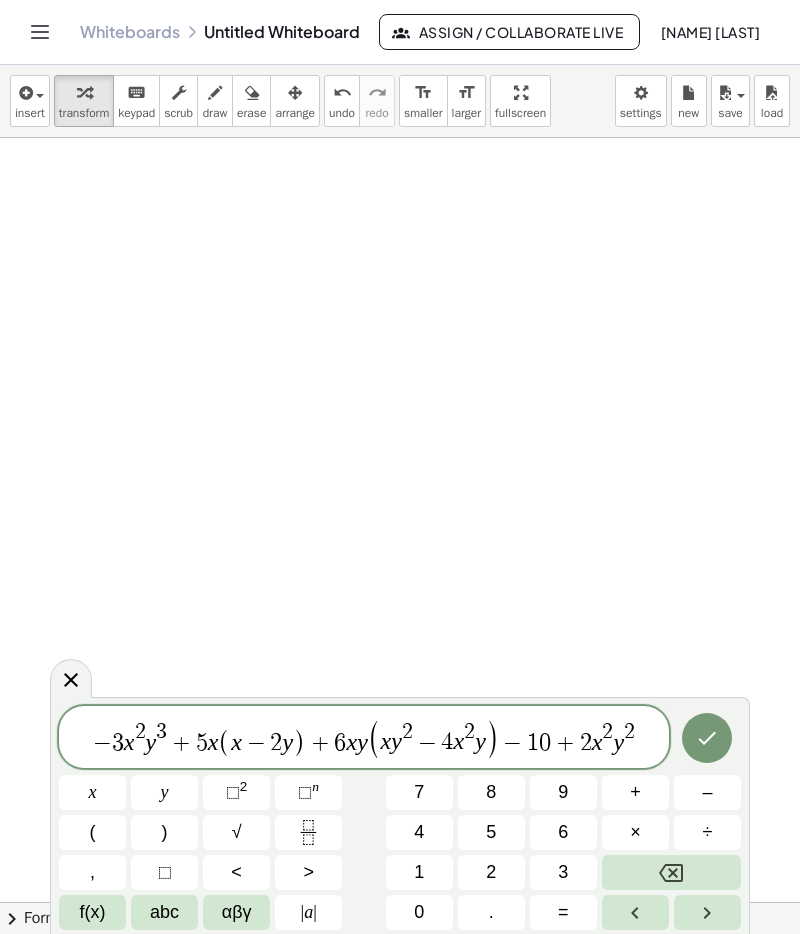 click on "2" at bounding box center [629, 732] 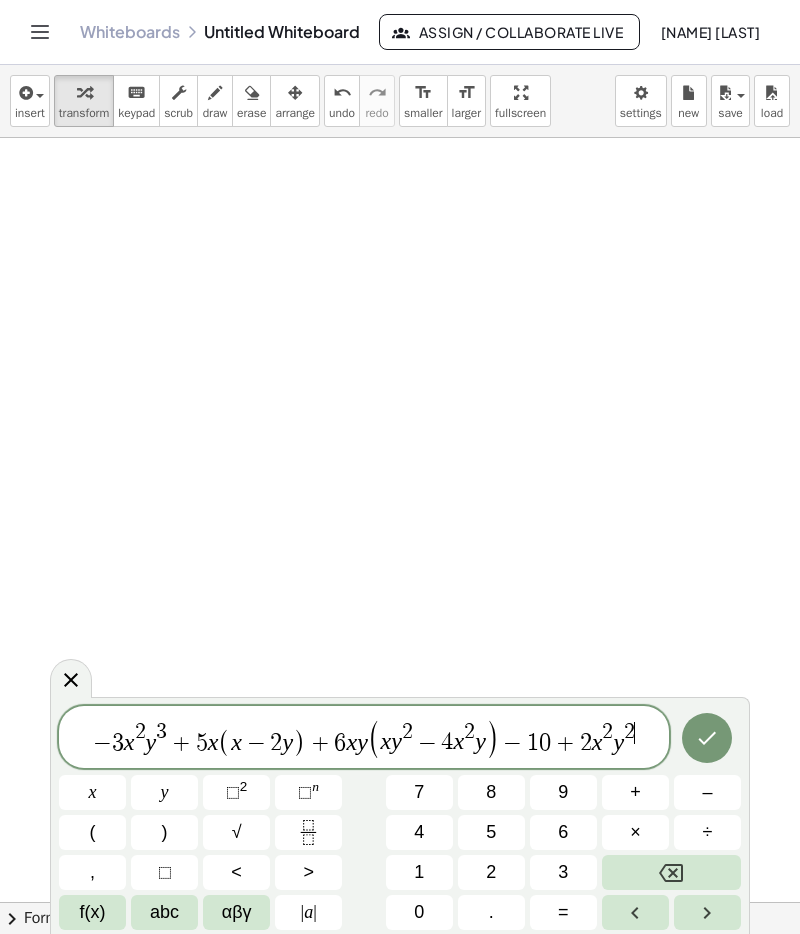 click at bounding box center (671, 872) 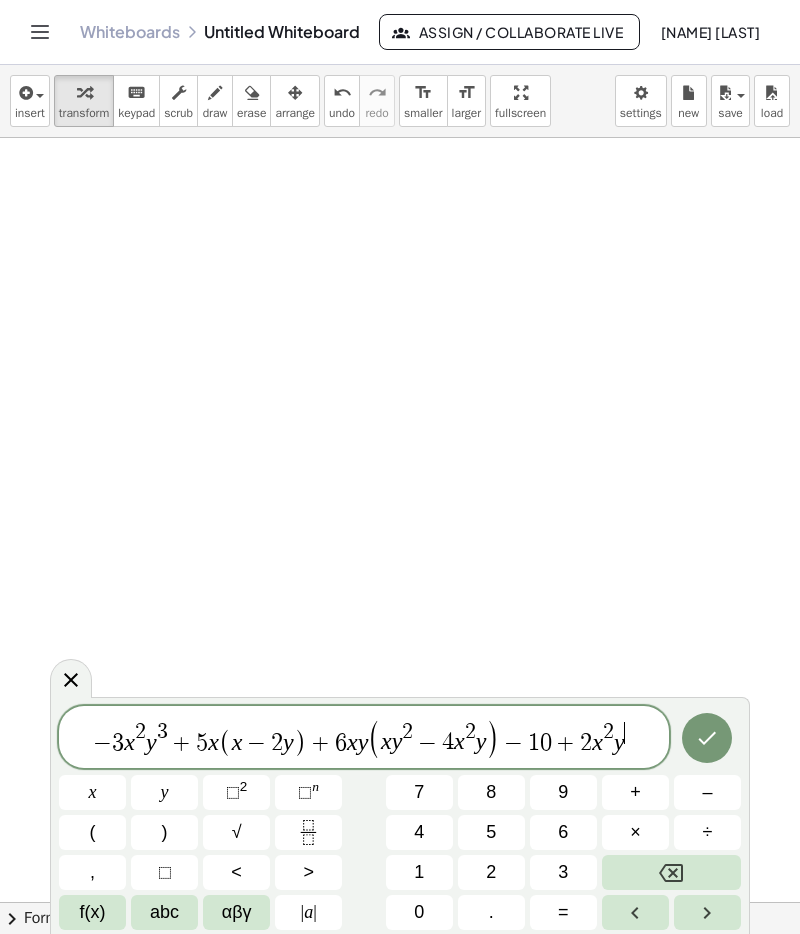 click on "3" at bounding box center (563, 872) 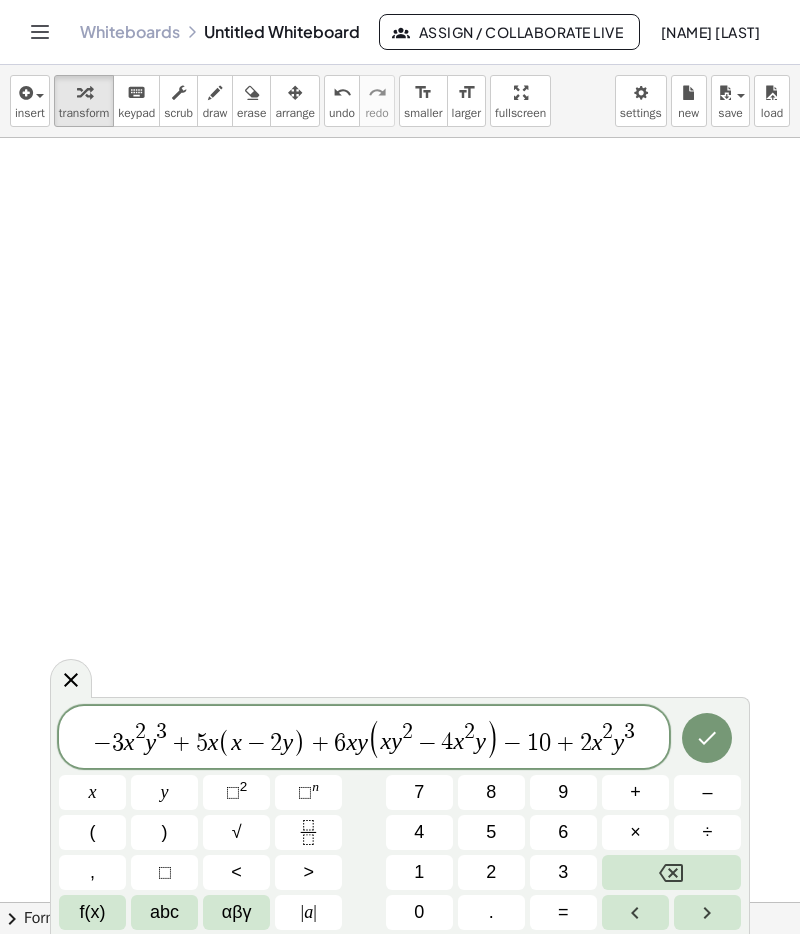 click on "− 3 x 2 y 3 + 5 x ( x − 2 y ) + 6 x y ( x y 2 − 4 x 2 y ) − 1 0 + 2 x 2 y 3 ​" at bounding box center (364, 738) 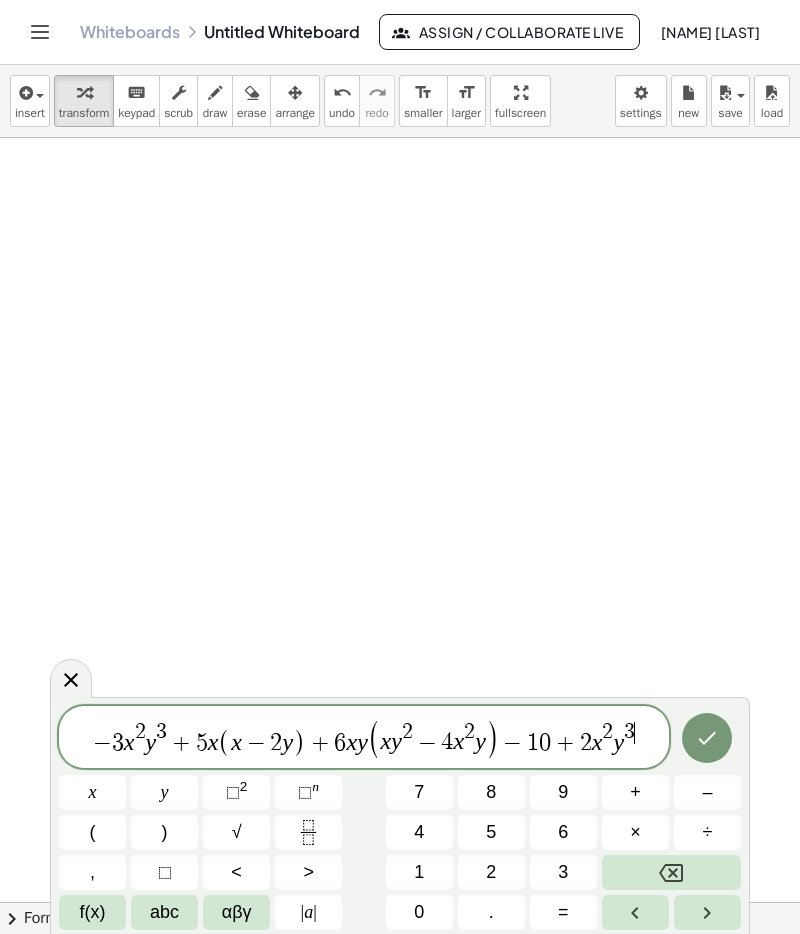 click on "− 3 x 2 y 3 + 5 x ( x − 2 y ) + 6 x y ( x y 2 − 4 x 2 y ) − 1 0 + 2 x 2 y 3 ​" at bounding box center [364, 738] 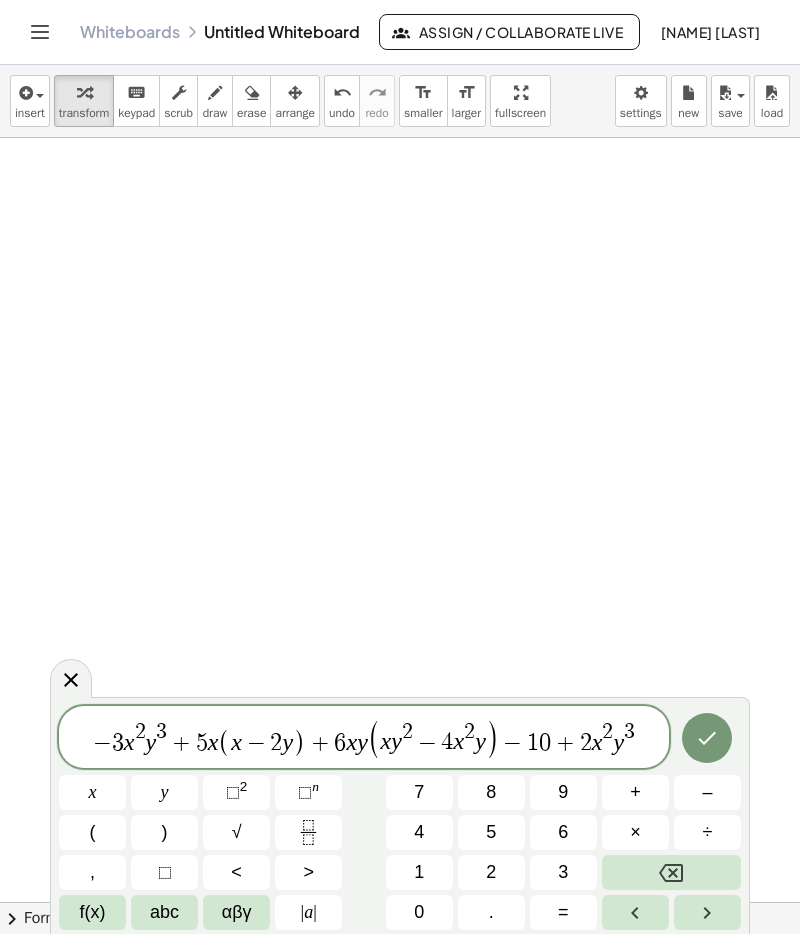 click at bounding box center (671, 872) 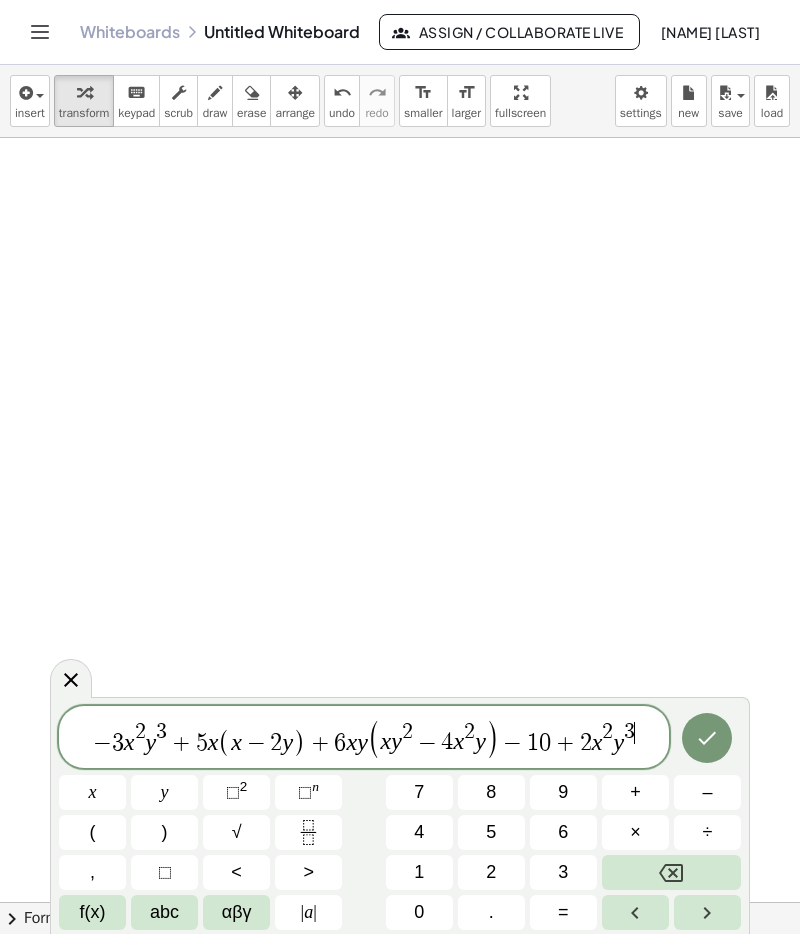 click on "− 3 x 2 y 3 + 5 x ( x − 2 y ) + 6 x y ( x y 2 − 4 x 2 y ) − 1 0 + 2 x 2 y 3 ​" 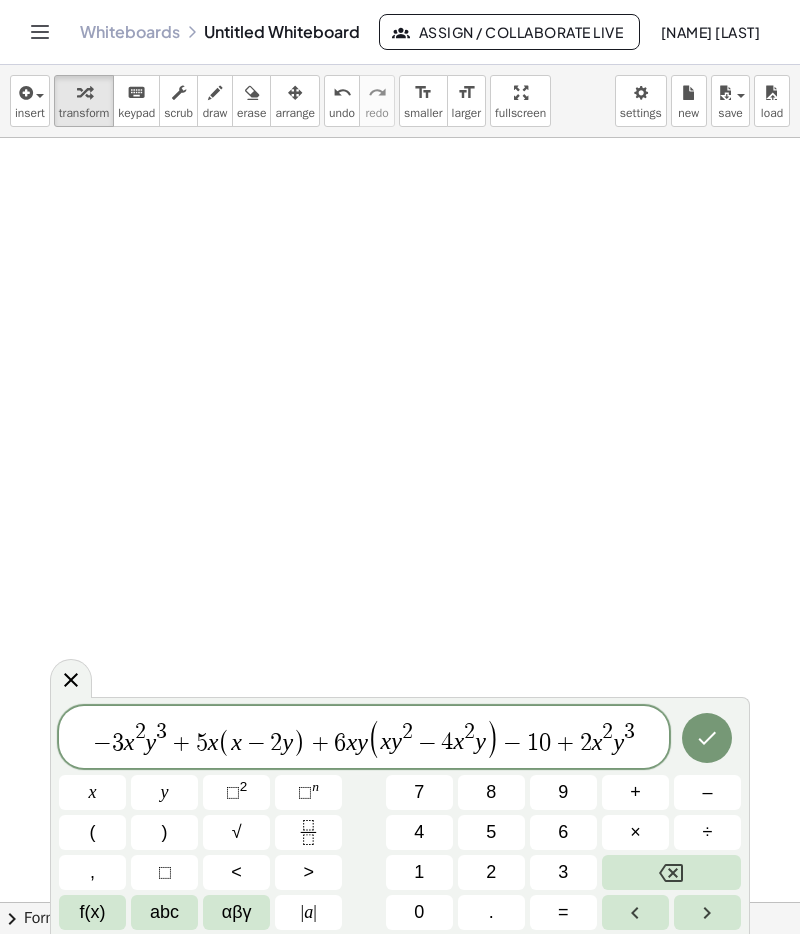 click on "×" at bounding box center (635, 832) 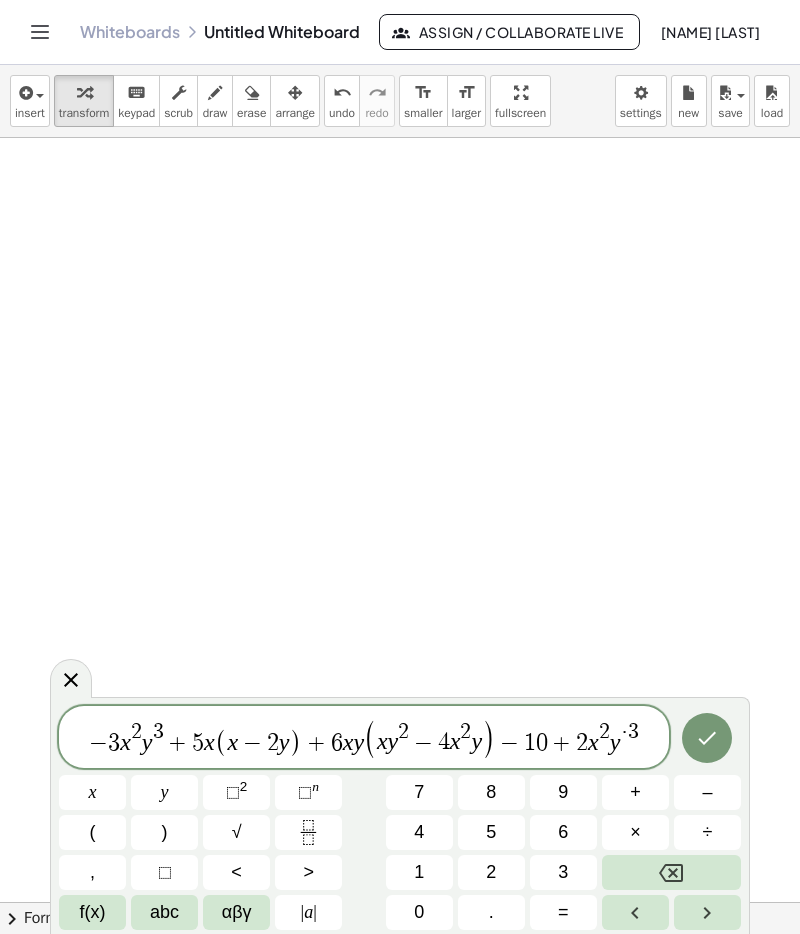 click on "− 3 x 2 y 3 + 5 x ( x − 2 y ) + 6 x y ( x y 2 − 4 x 2 y ) − 1 0 + 2 x 2 y · ​ 3" at bounding box center [364, 738] 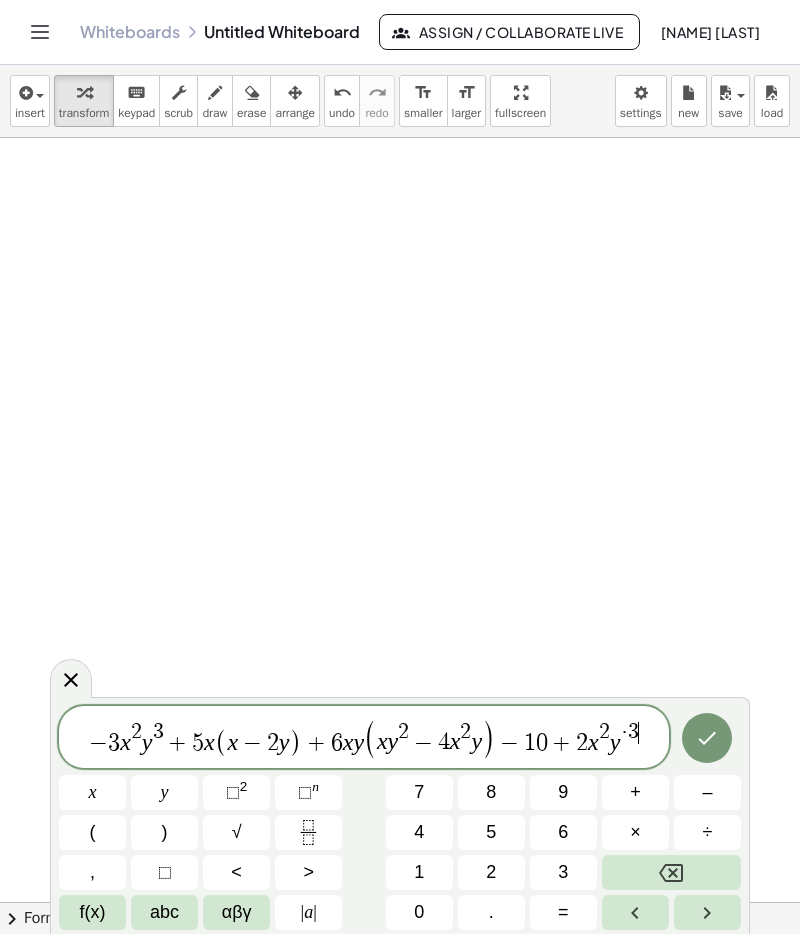 click 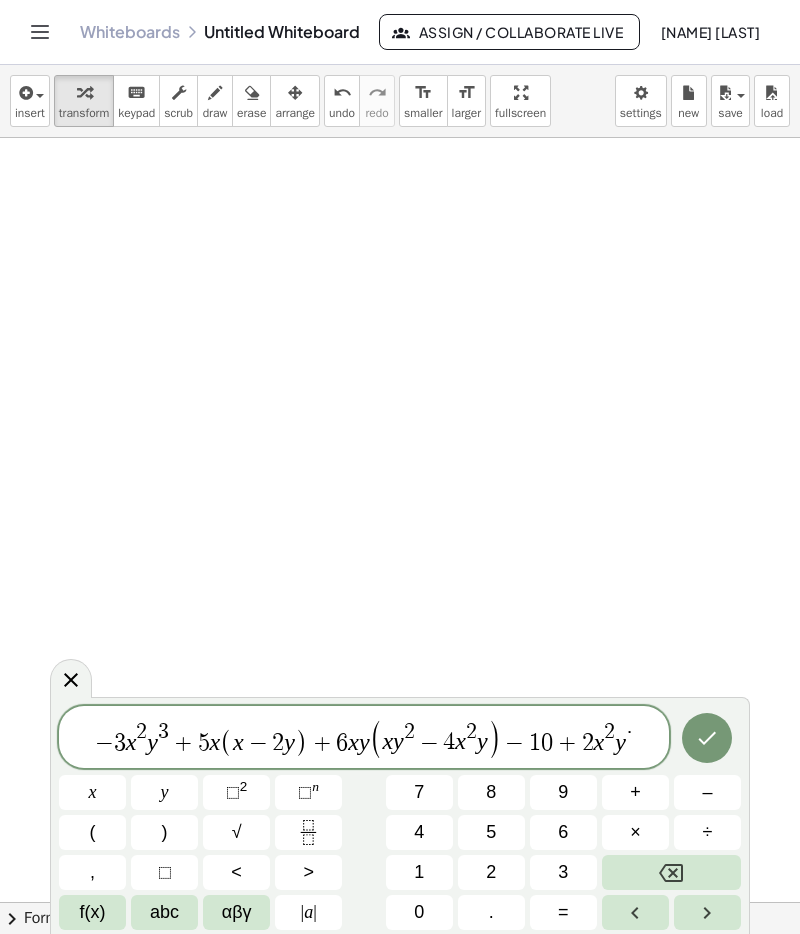 click at bounding box center (671, 872) 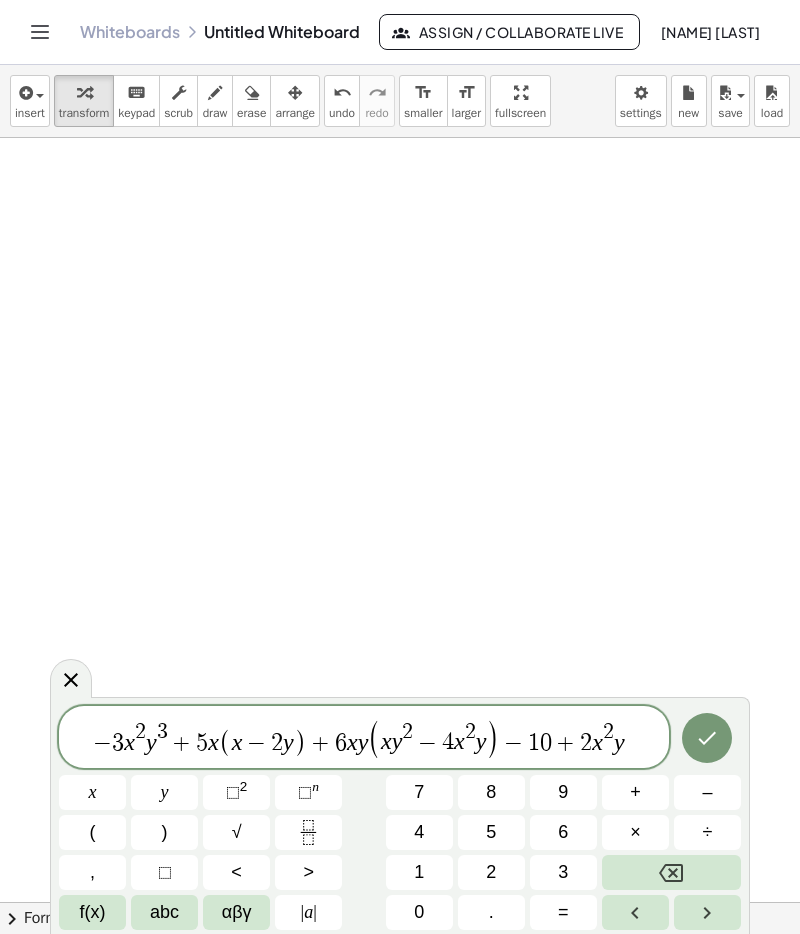 click on "− 3 x 2 y 3 + 5 x ( x − 2 y ) + 6 x y ( x y 2 − 4 x 2 y ) − 1 0 + 2 x 2 y ​" at bounding box center (364, 738) 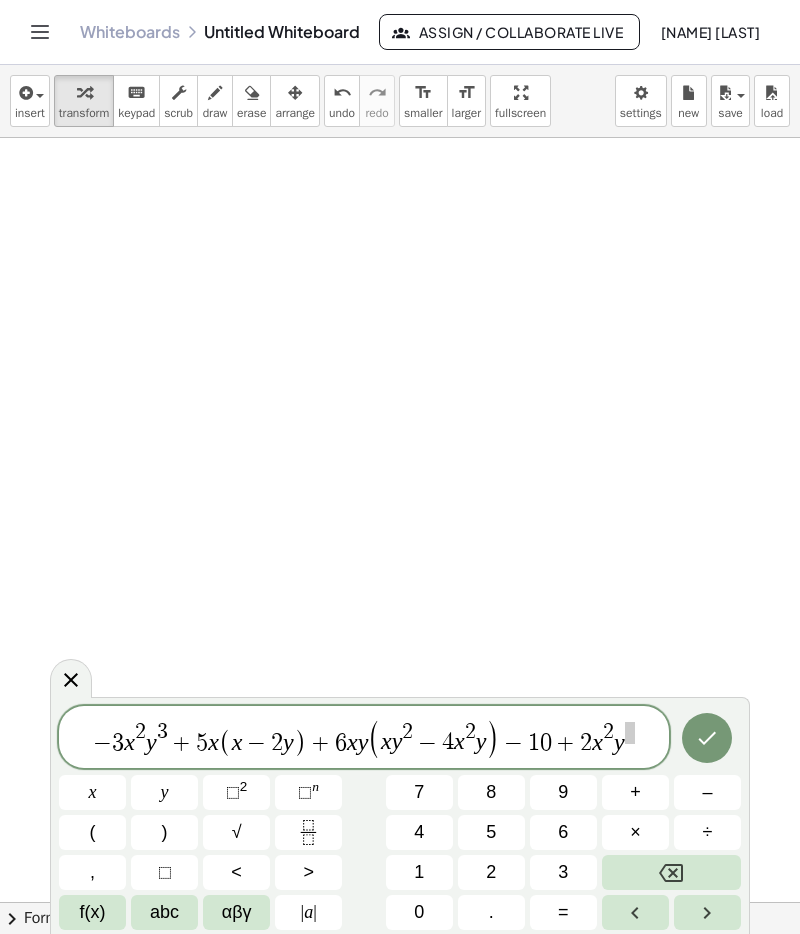 click at bounding box center (630, 733) 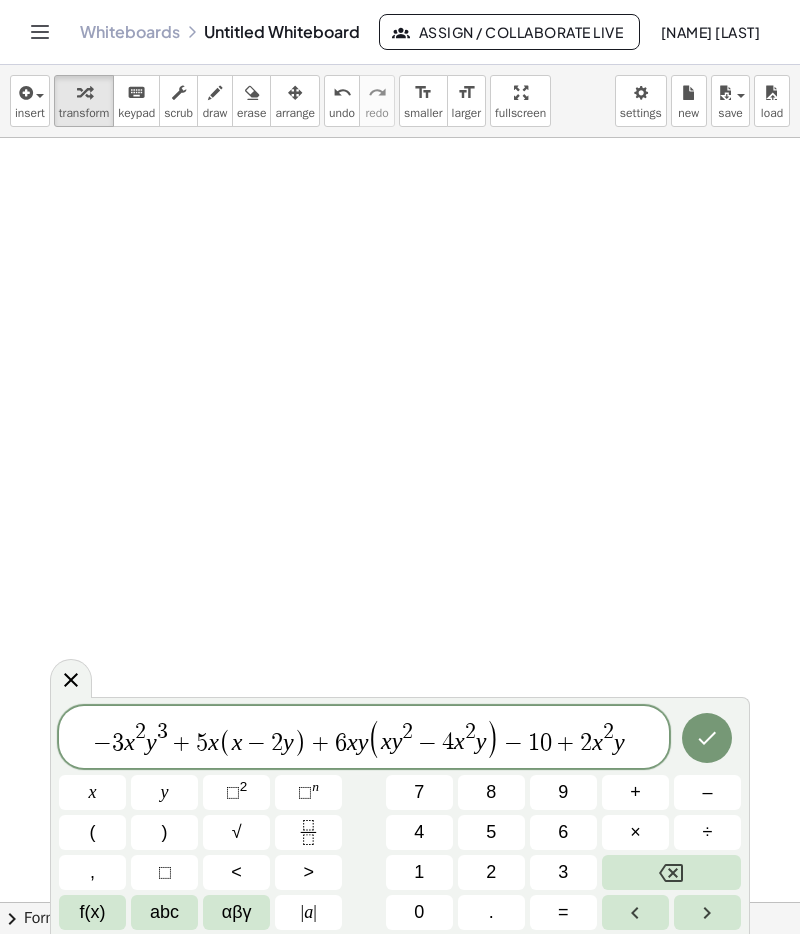click on "​" at bounding box center [630, 733] 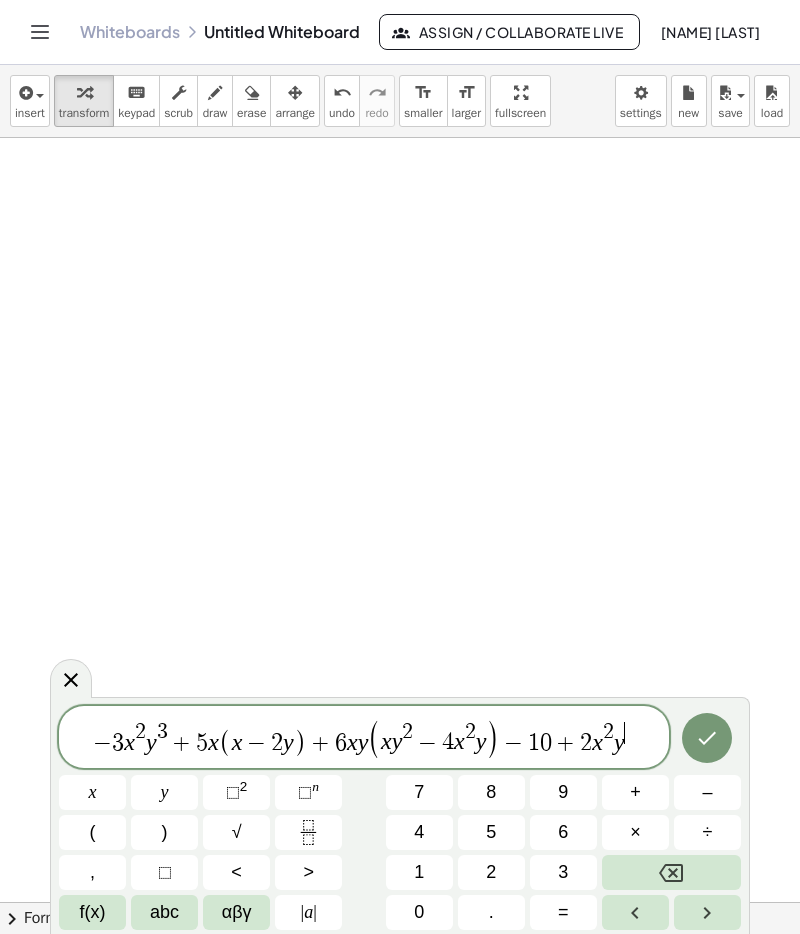 click on "​" at bounding box center [630, 733] 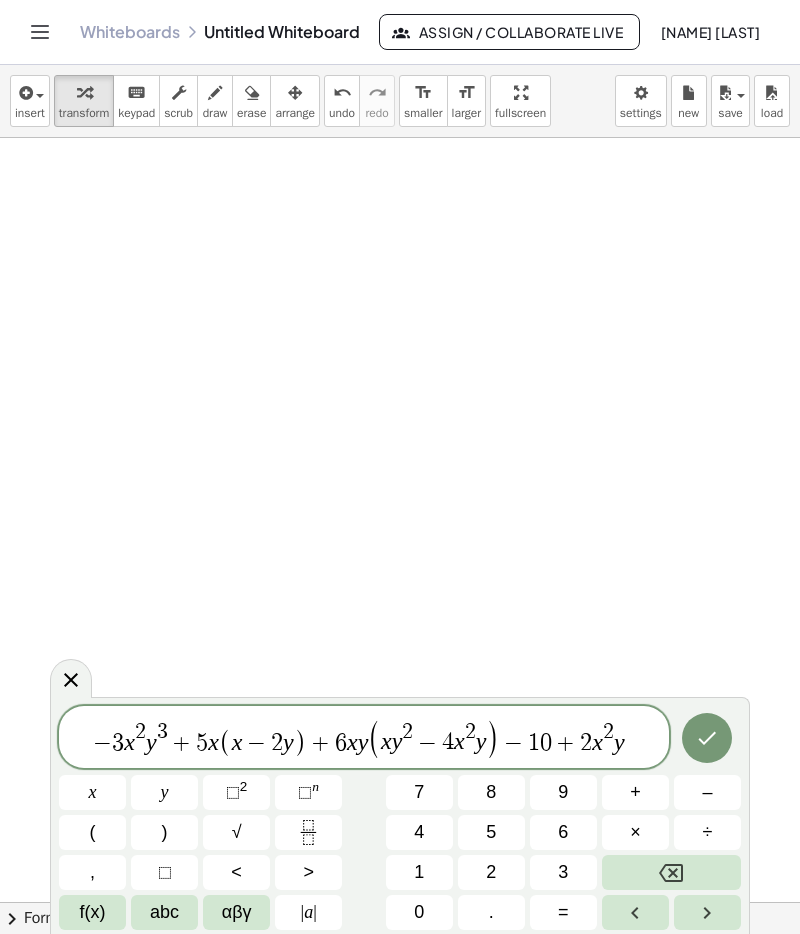 click on "y" at bounding box center [619, 742] 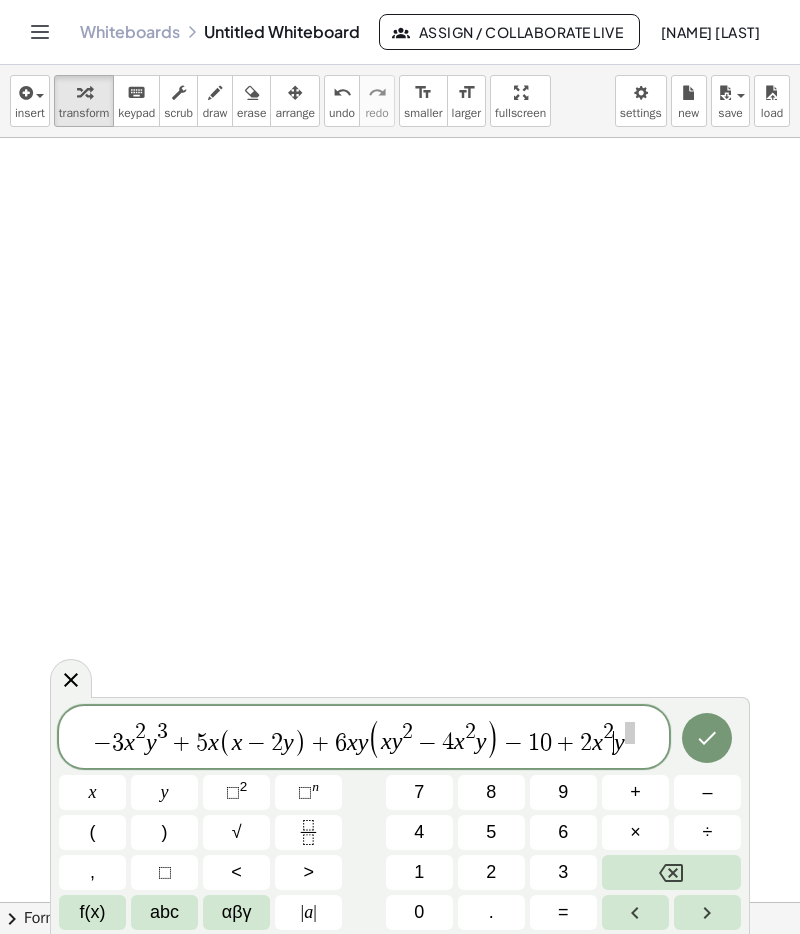 click on "y" at bounding box center (619, 742) 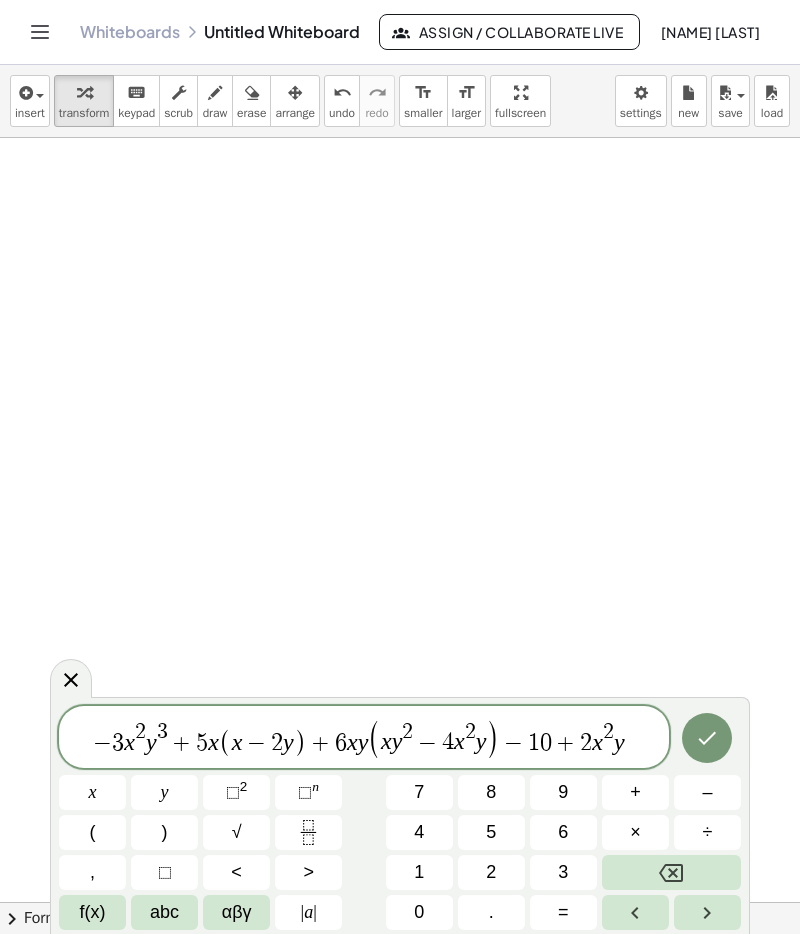 click on "y" at bounding box center (619, 742) 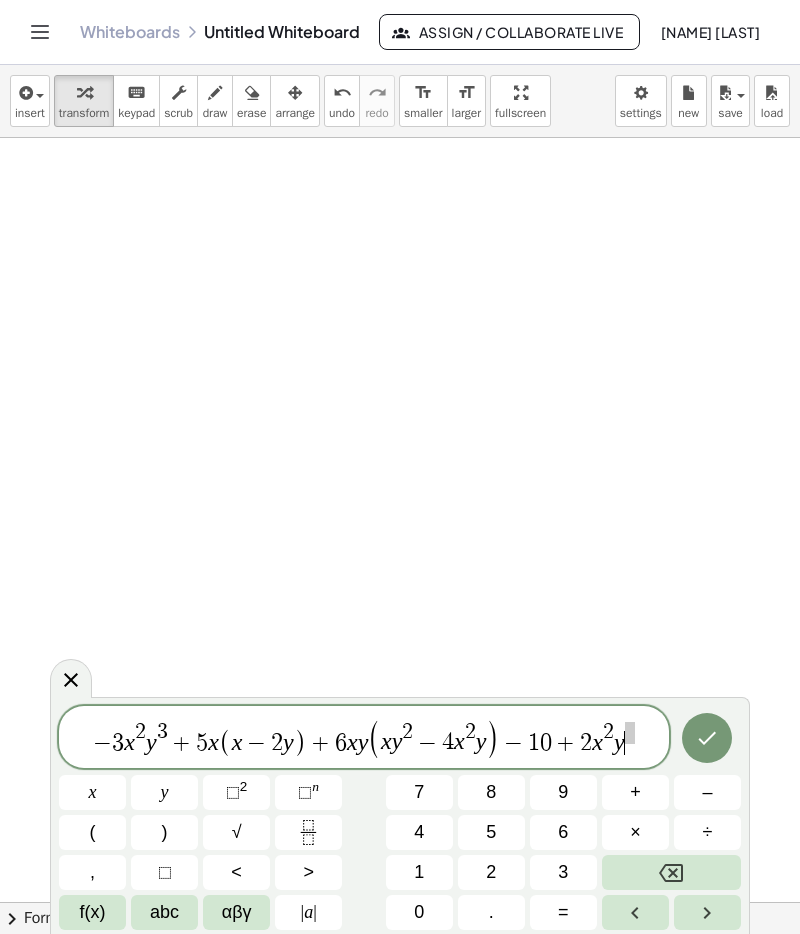 click on "6" at bounding box center (563, 832) 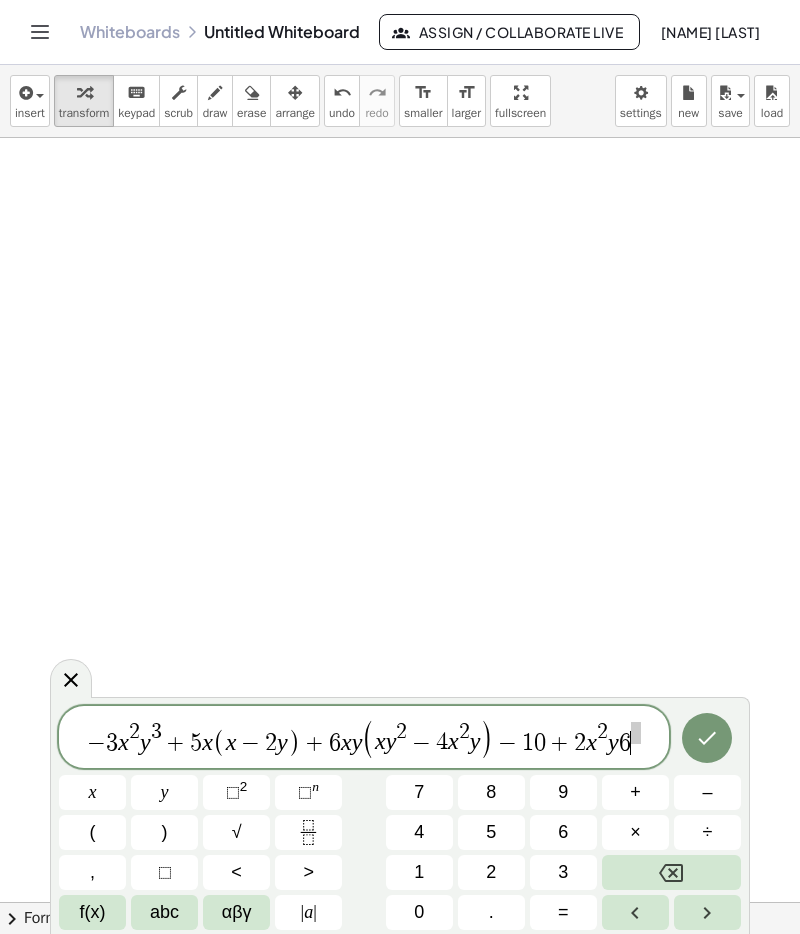 click at bounding box center [671, 872] 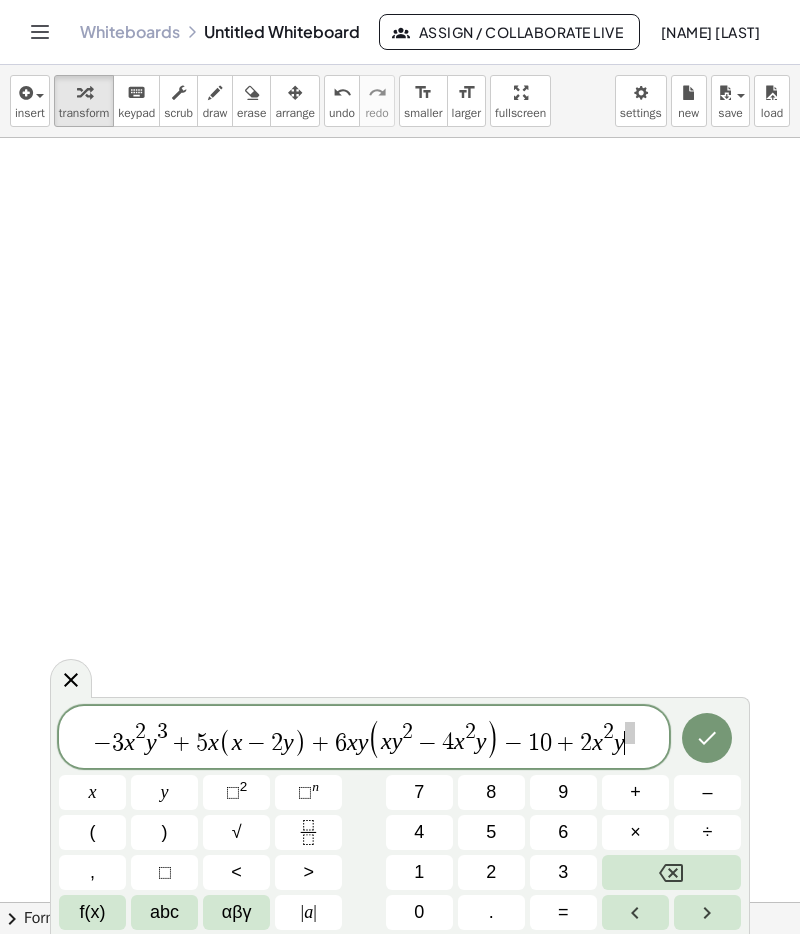 click on "3" at bounding box center [563, 872] 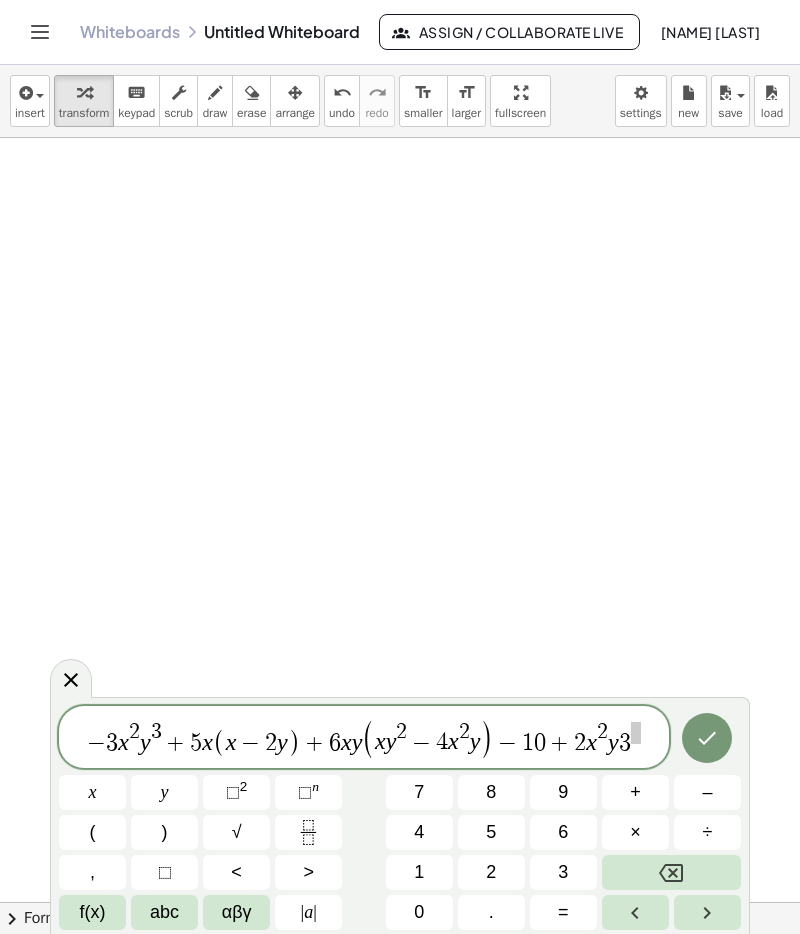 click on "×" at bounding box center (635, 832) 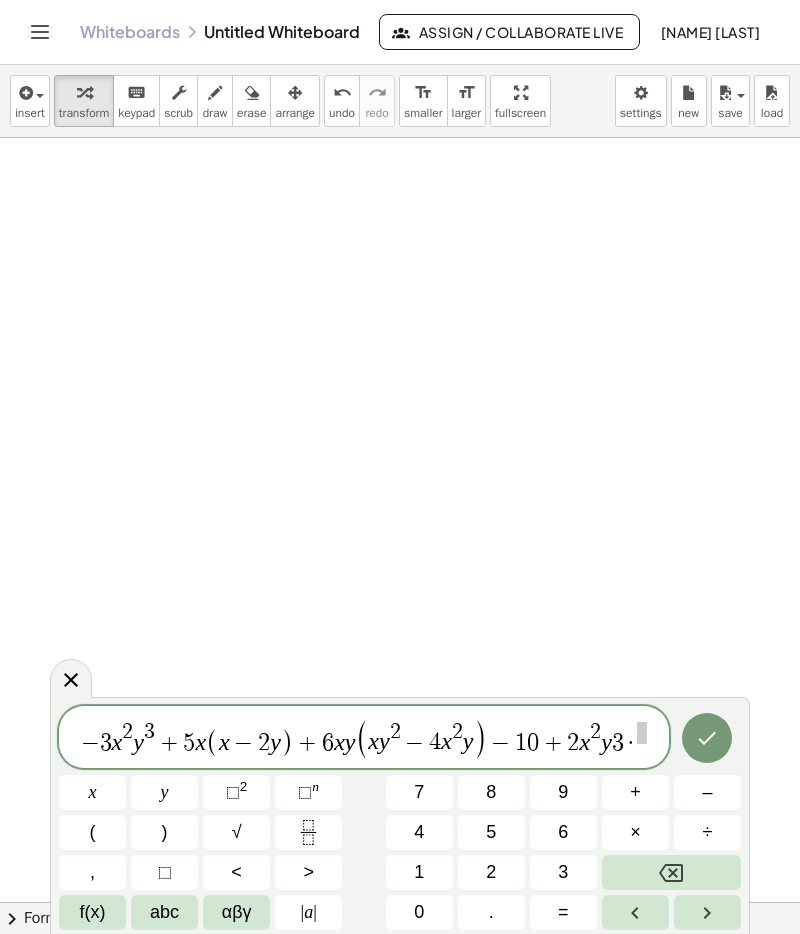 click 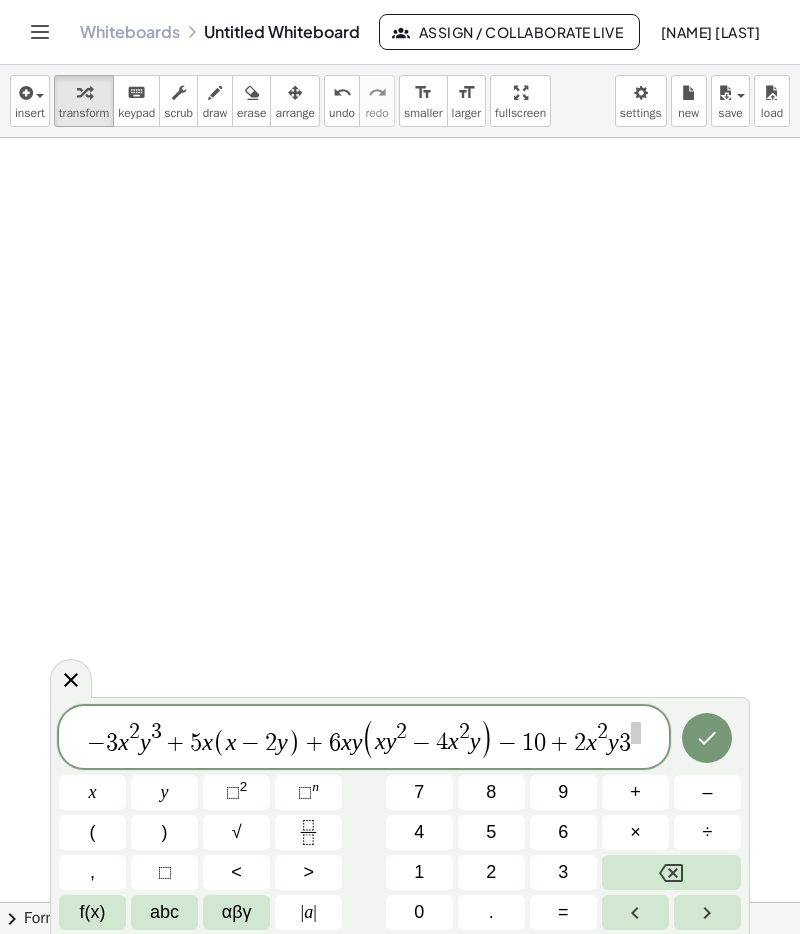 click 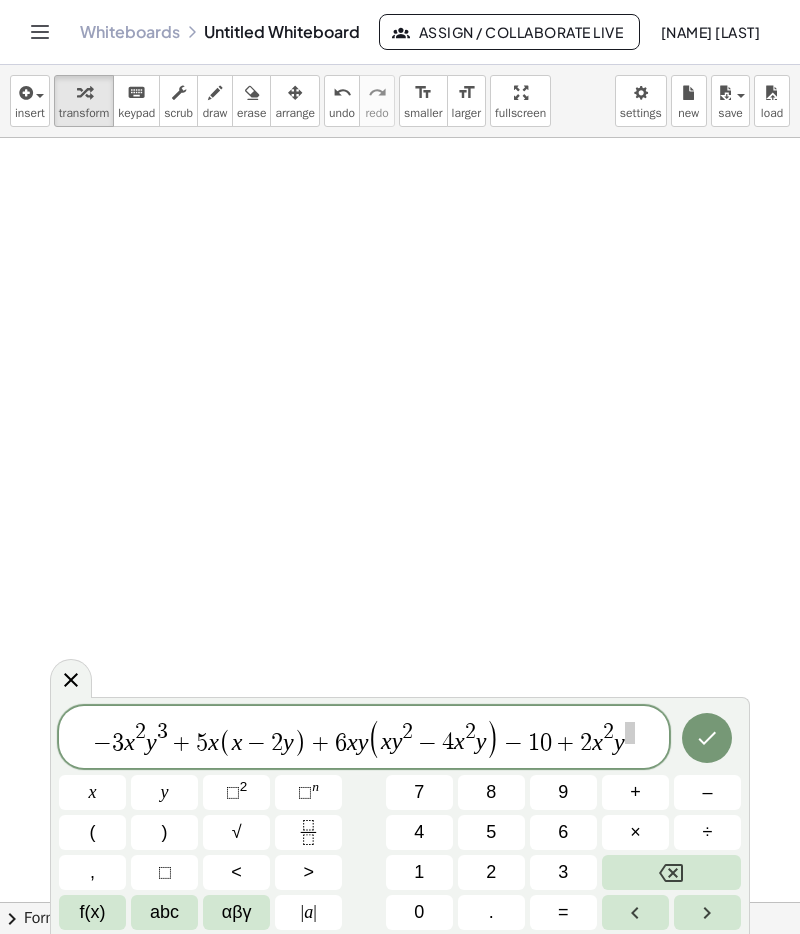 click on "⬚ n" at bounding box center [308, 792] 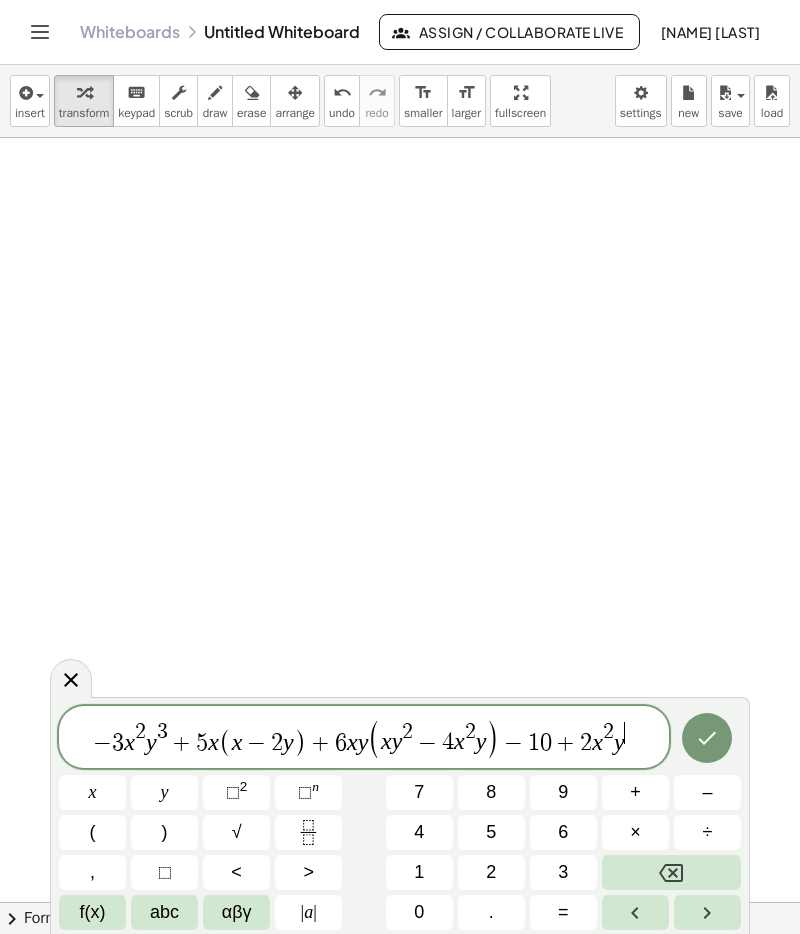 click on "3" at bounding box center (563, 872) 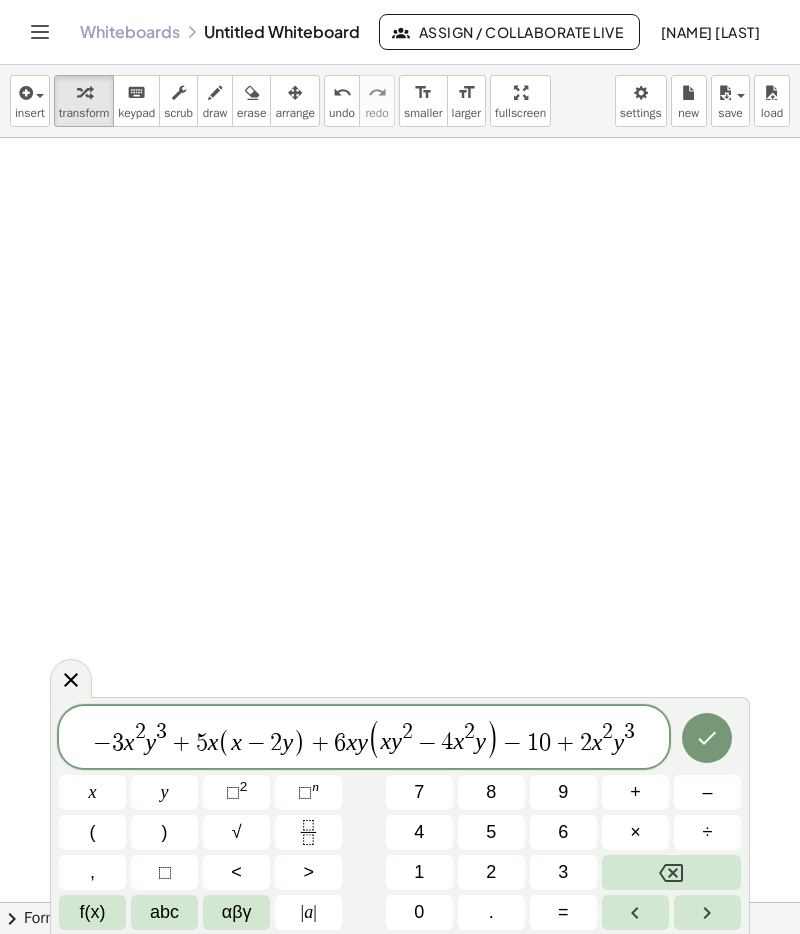 click on "3" at bounding box center (629, 732) 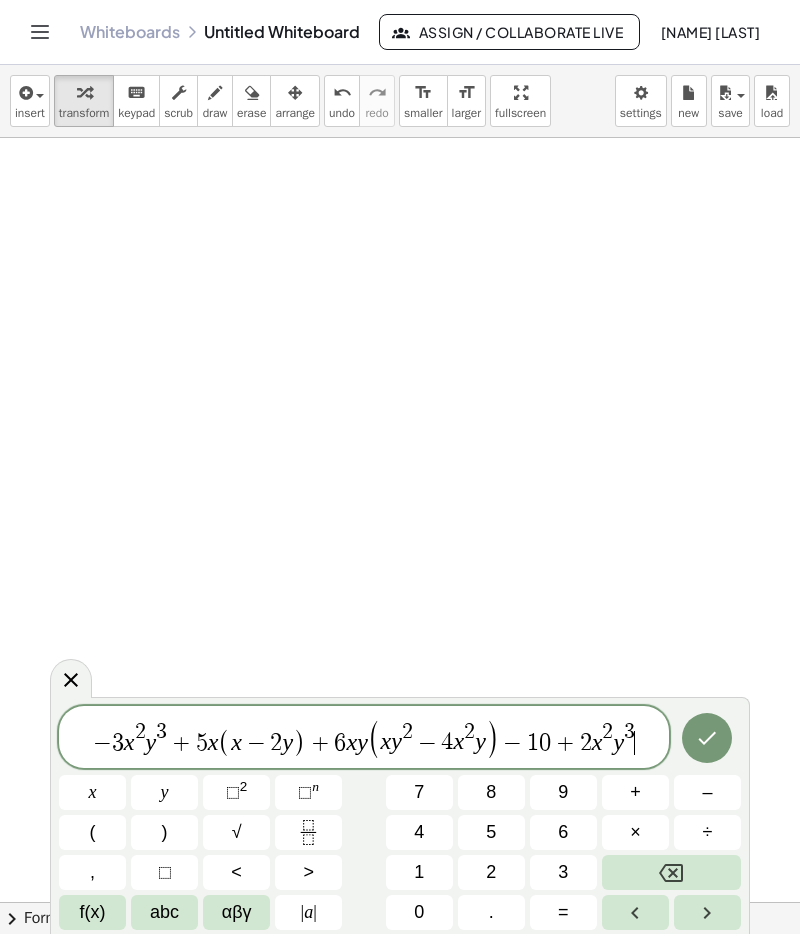 click 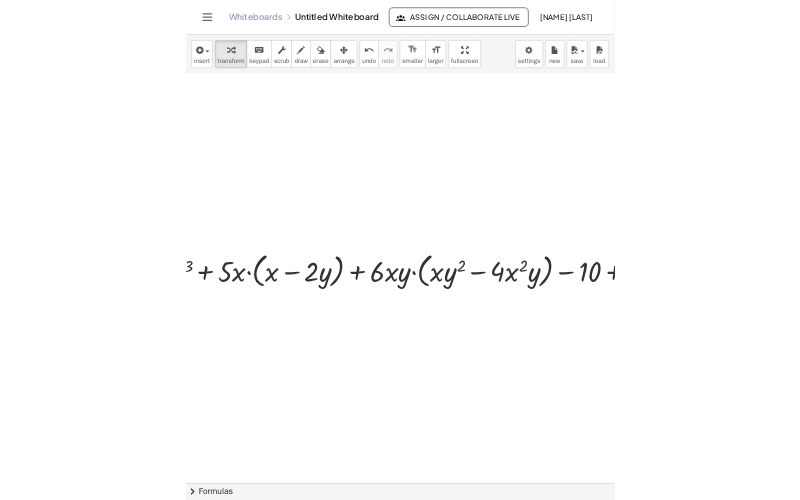 scroll, scrollTop: 63, scrollLeft: 0, axis: vertical 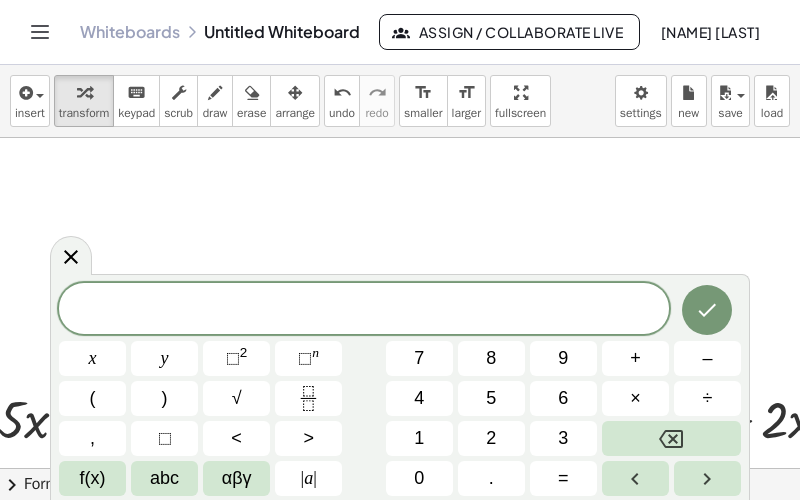 click at bounding box center (71, 255) 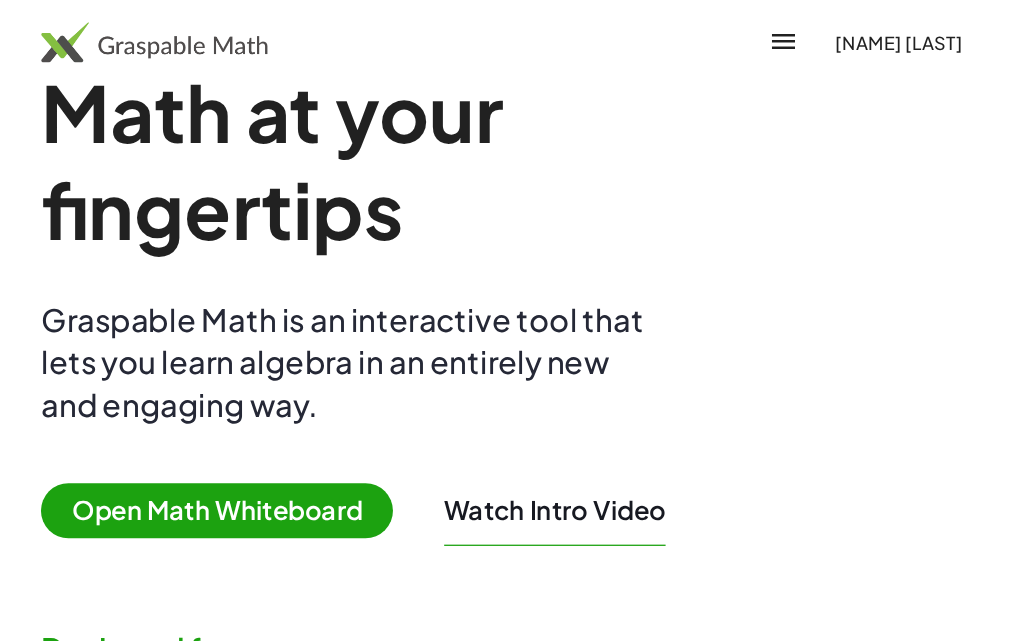 scroll, scrollTop: 7, scrollLeft: 0, axis: vertical 